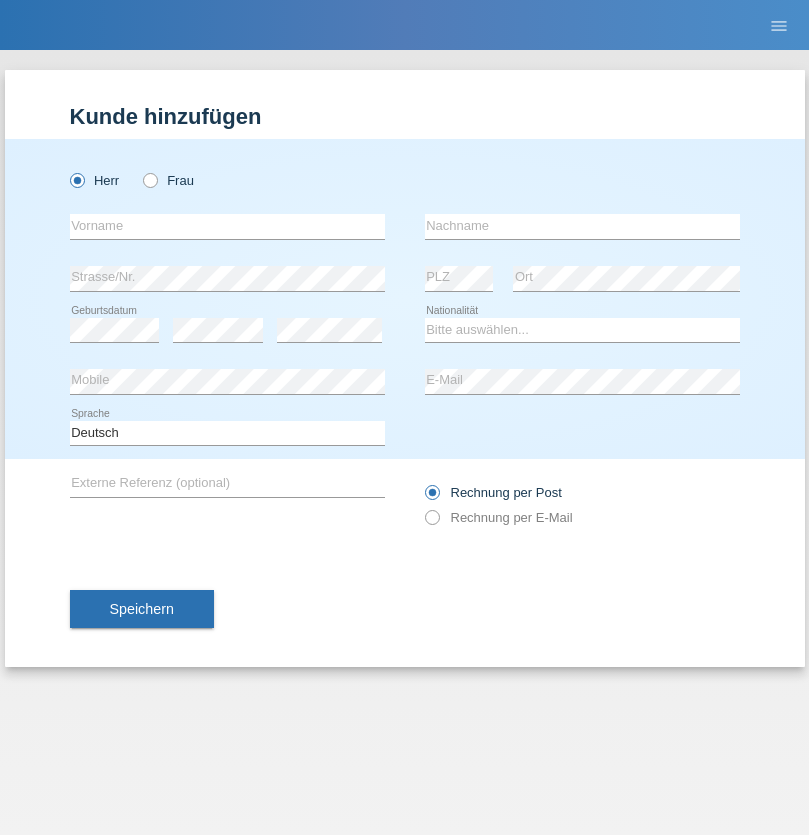 scroll, scrollTop: 0, scrollLeft: 0, axis: both 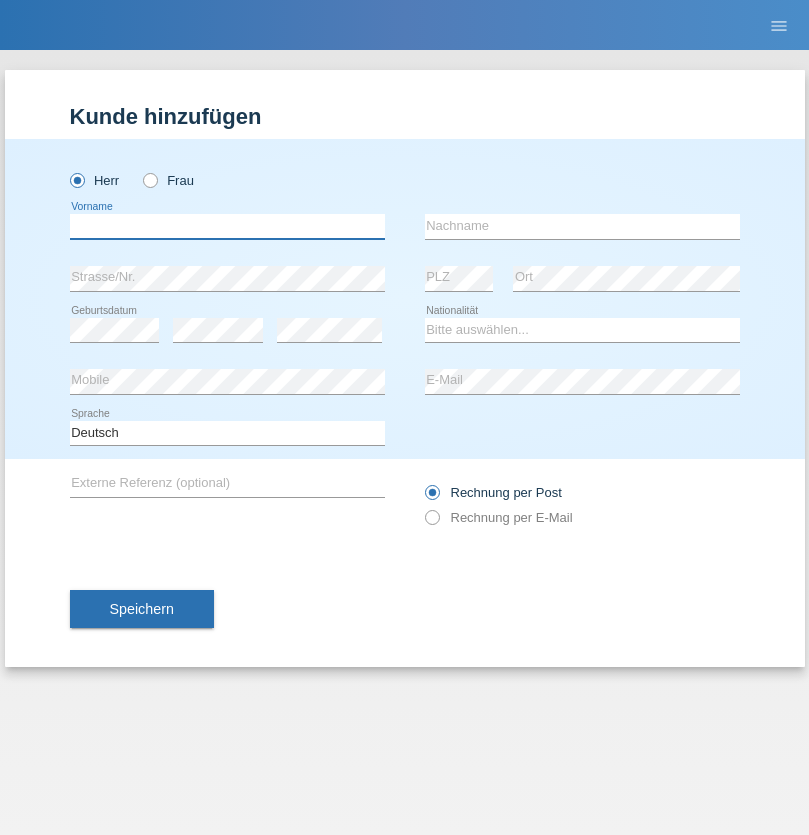 click at bounding box center [227, 226] 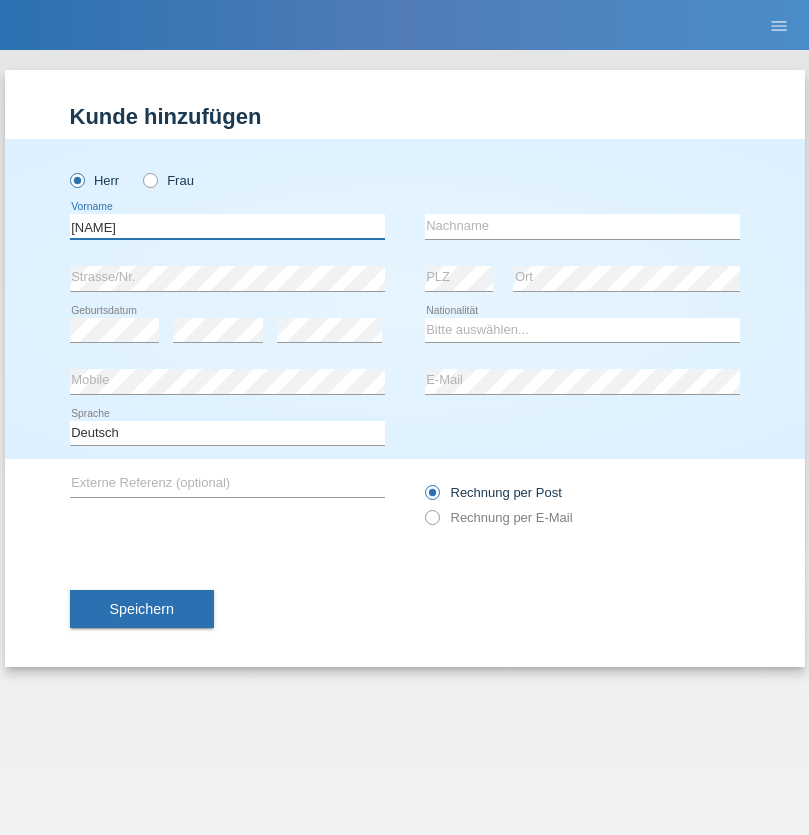 type on "Naif" 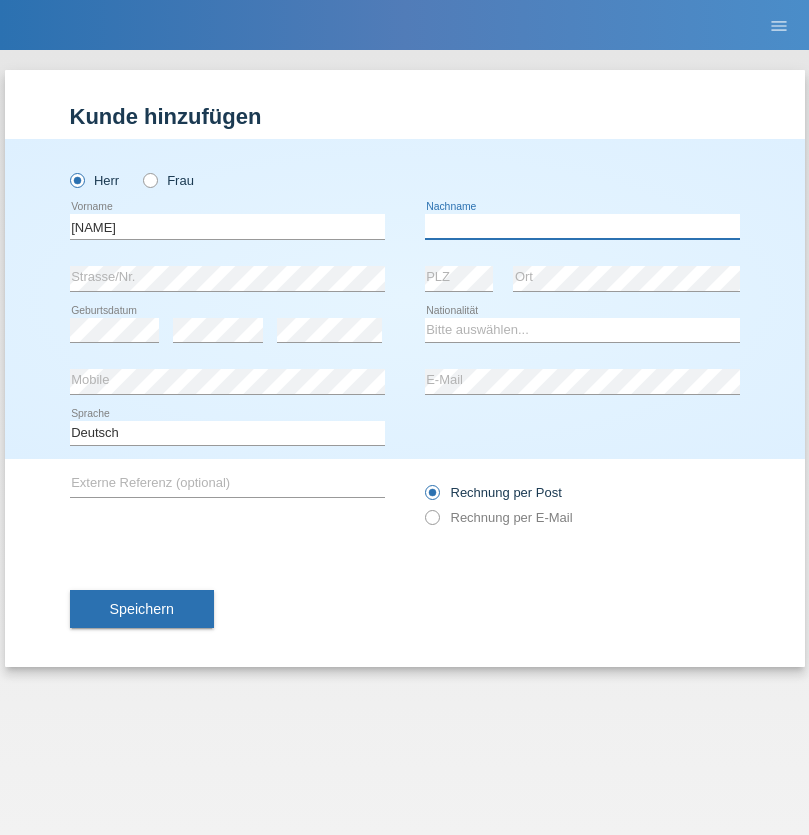 click at bounding box center [582, 226] 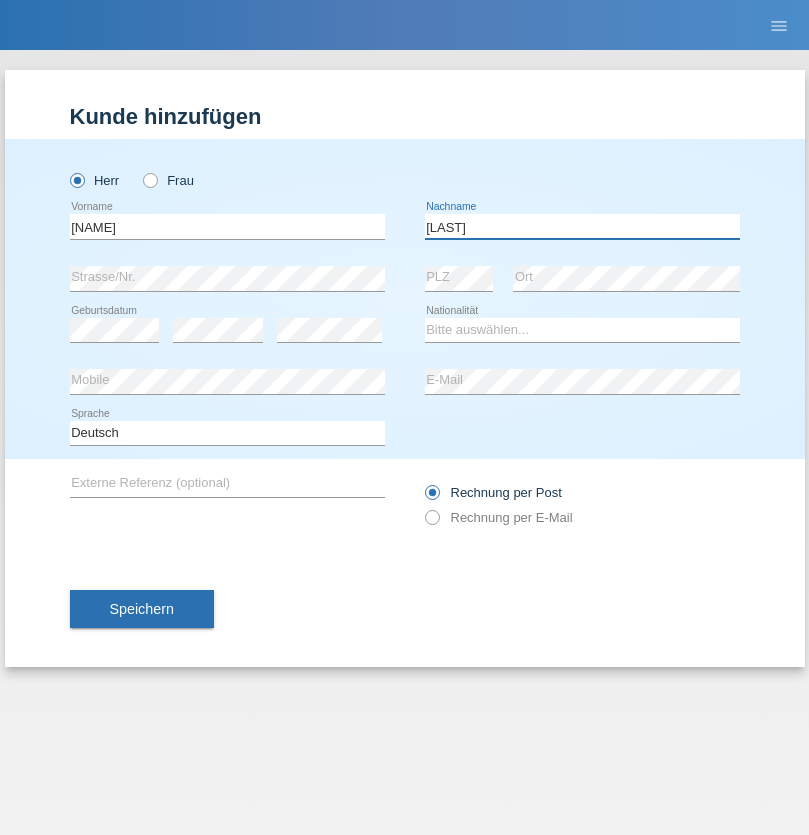type on "Gashi" 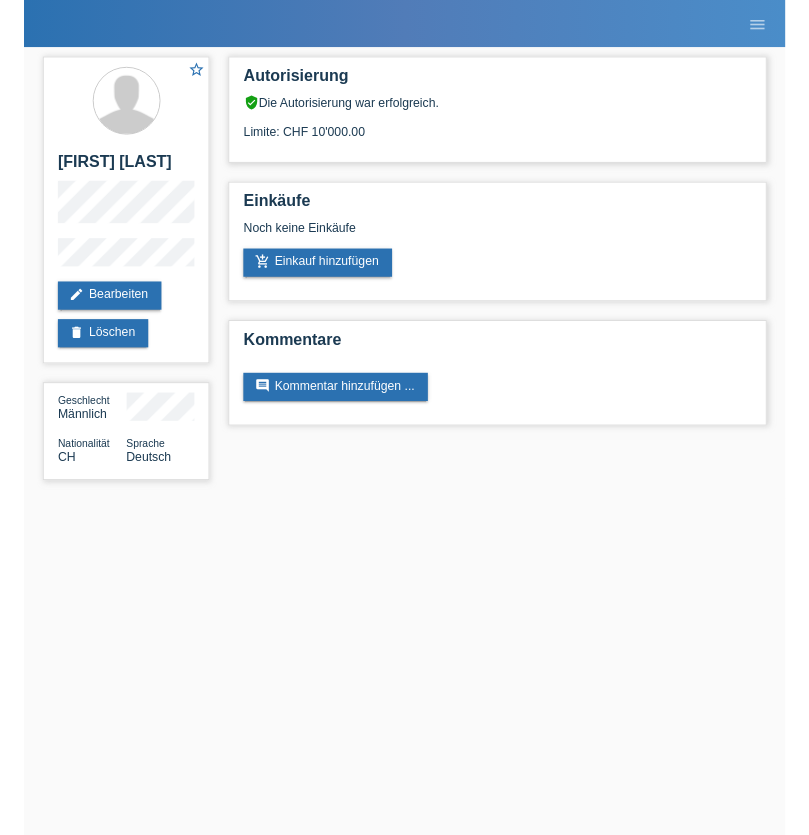 scroll, scrollTop: 0, scrollLeft: 0, axis: both 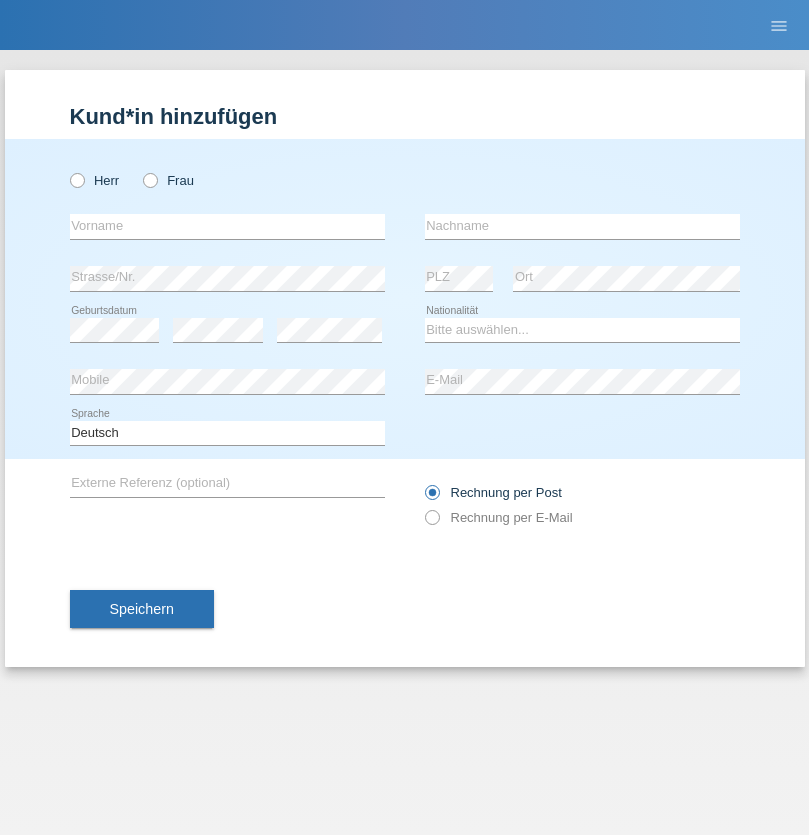 radio on "true" 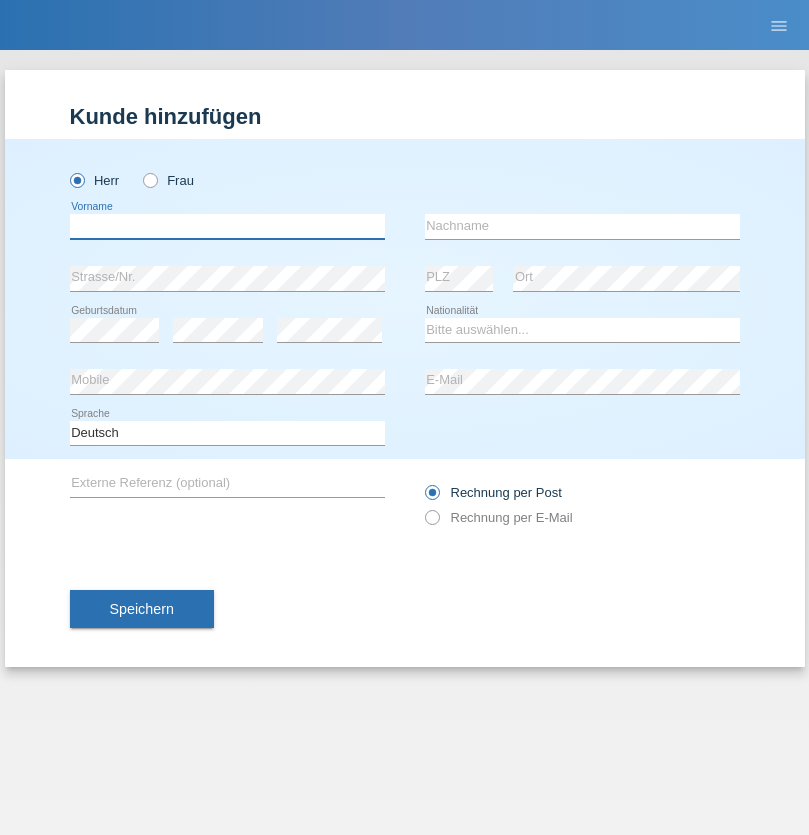 click at bounding box center [227, 226] 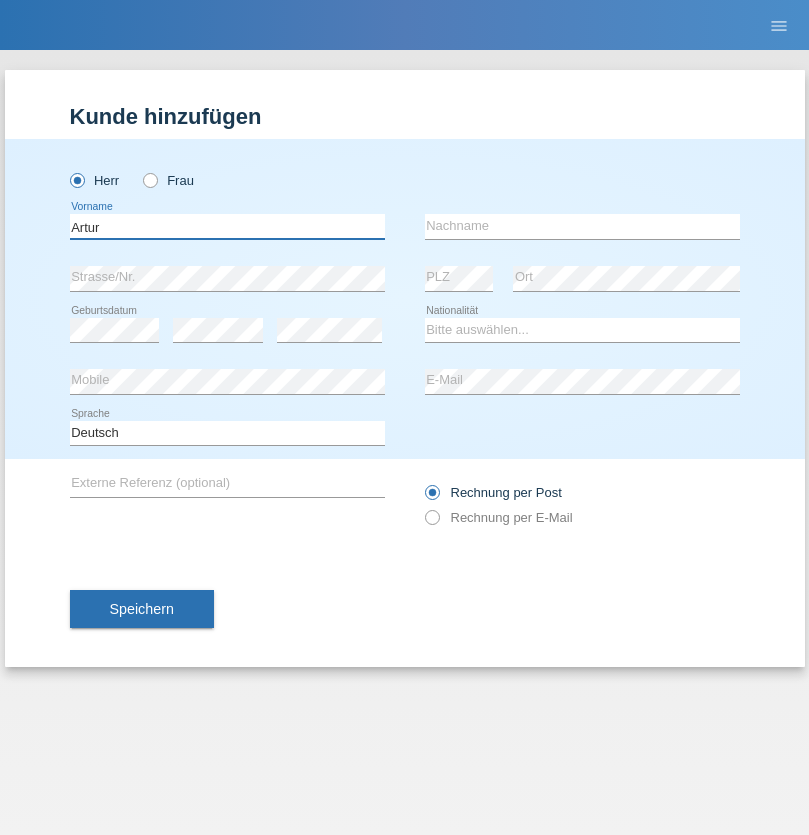type on "Artur" 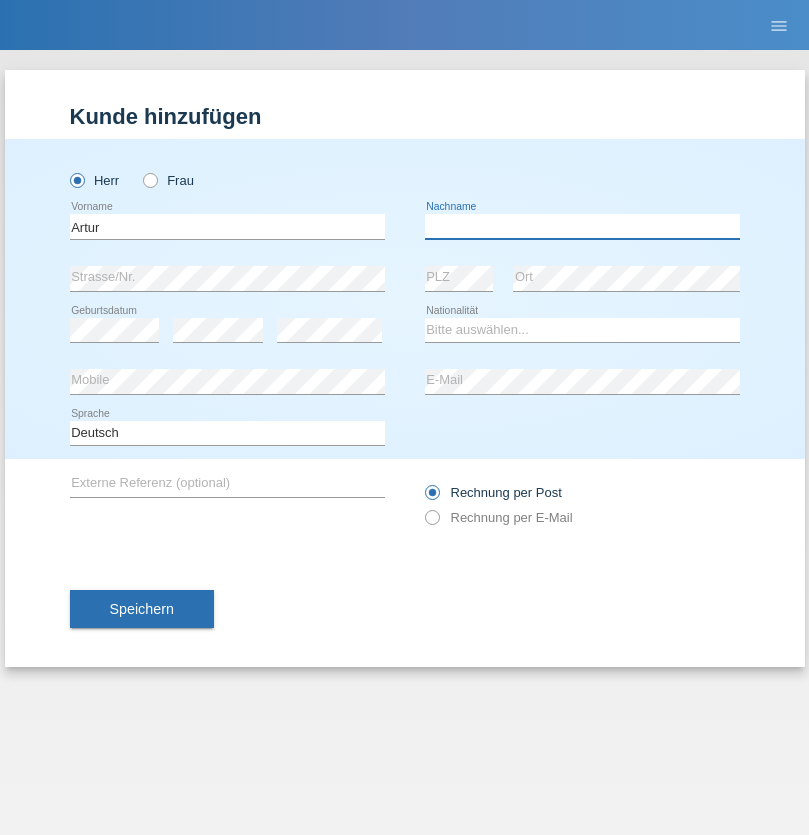 click at bounding box center [582, 226] 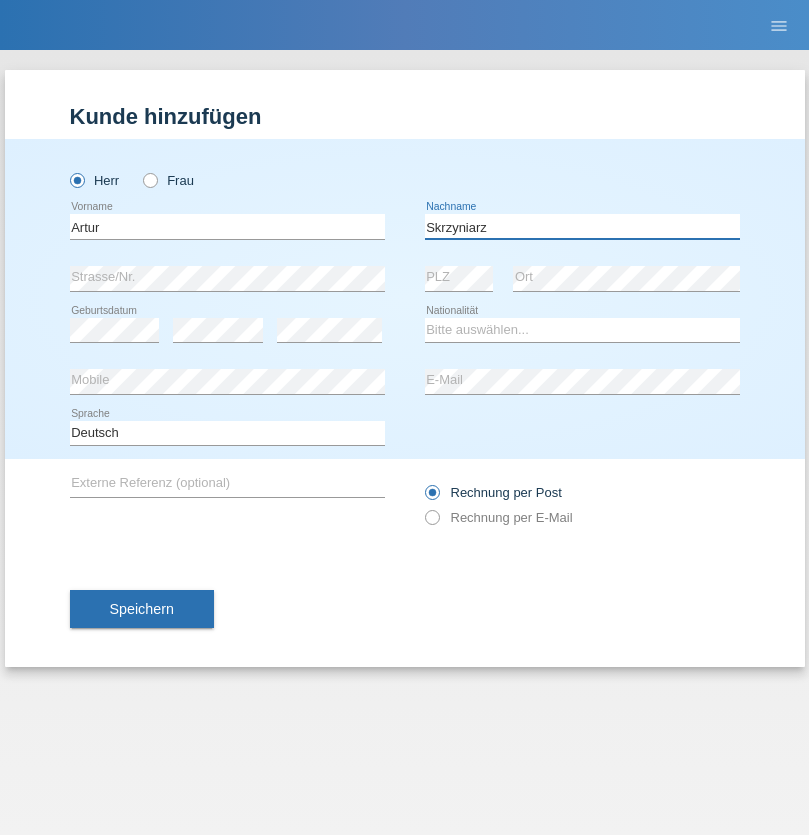 type on "Skrzyniarz" 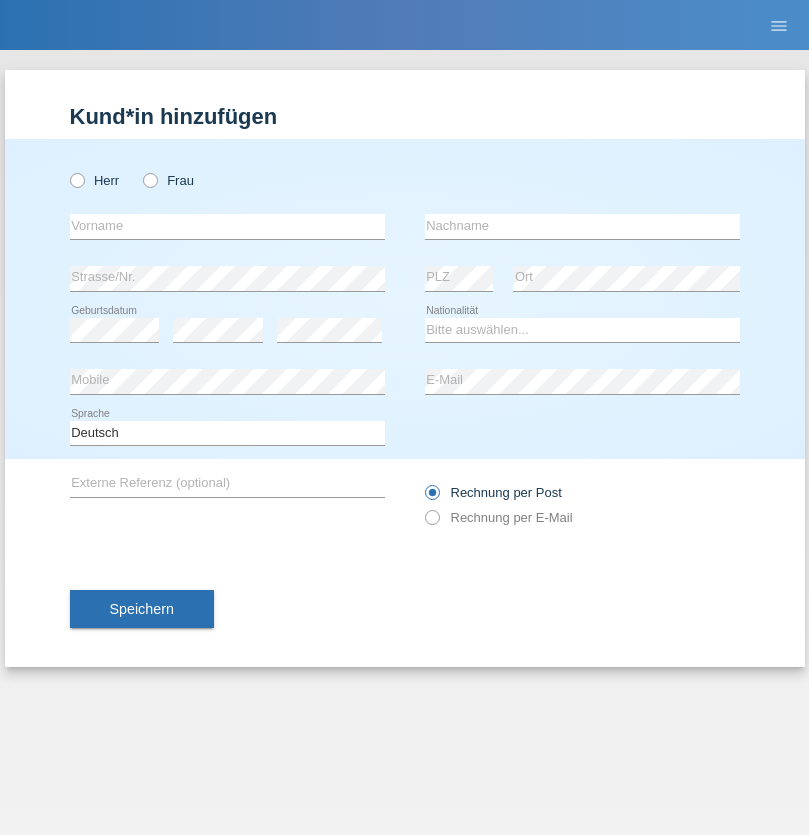 scroll, scrollTop: 0, scrollLeft: 0, axis: both 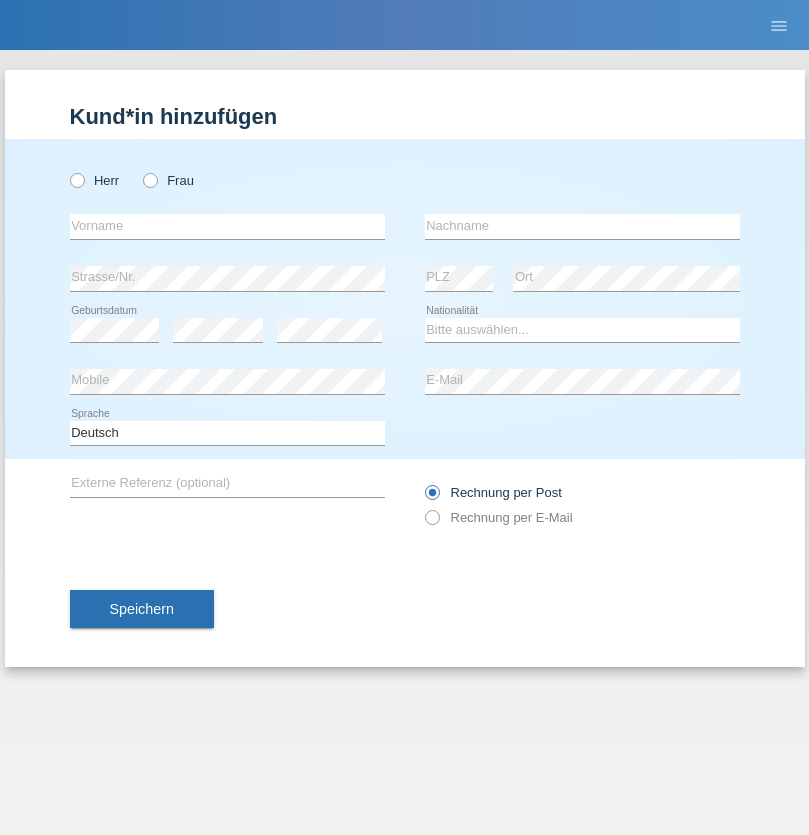 radio on "true" 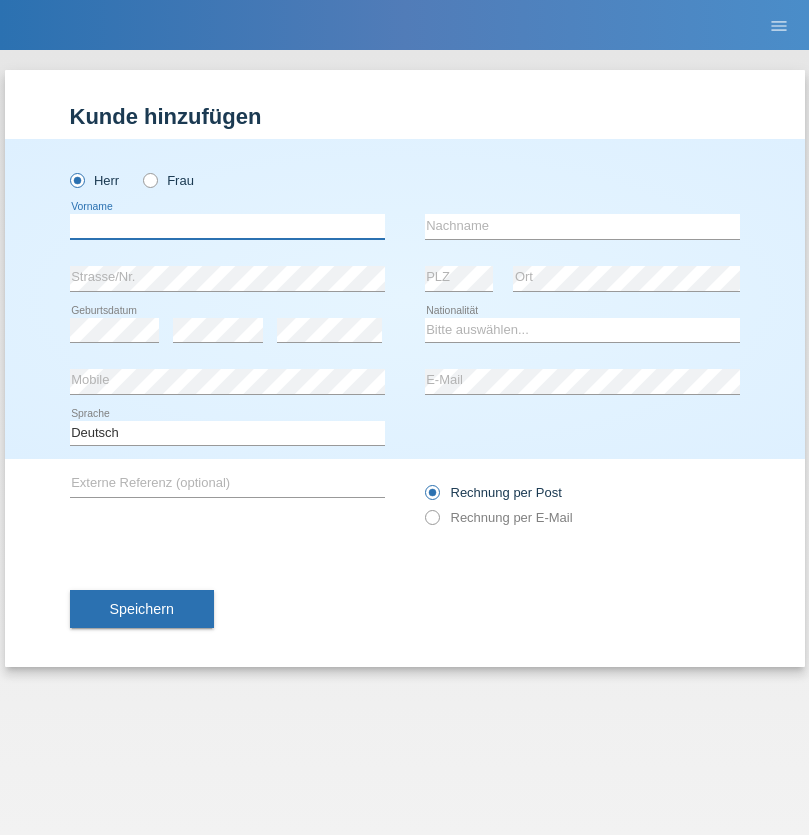 click at bounding box center (227, 226) 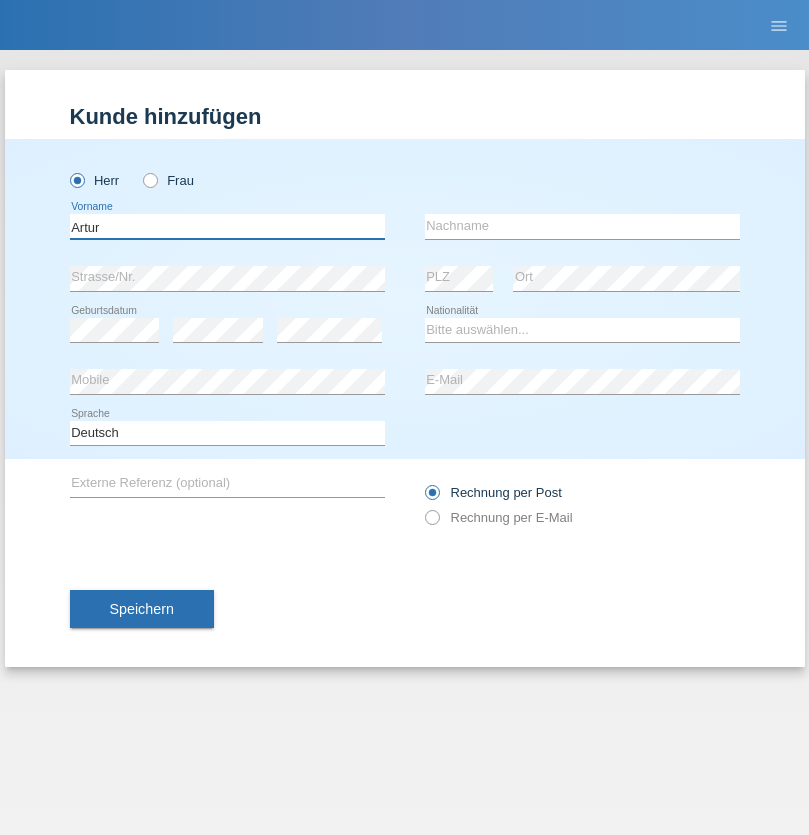 type on "Artur" 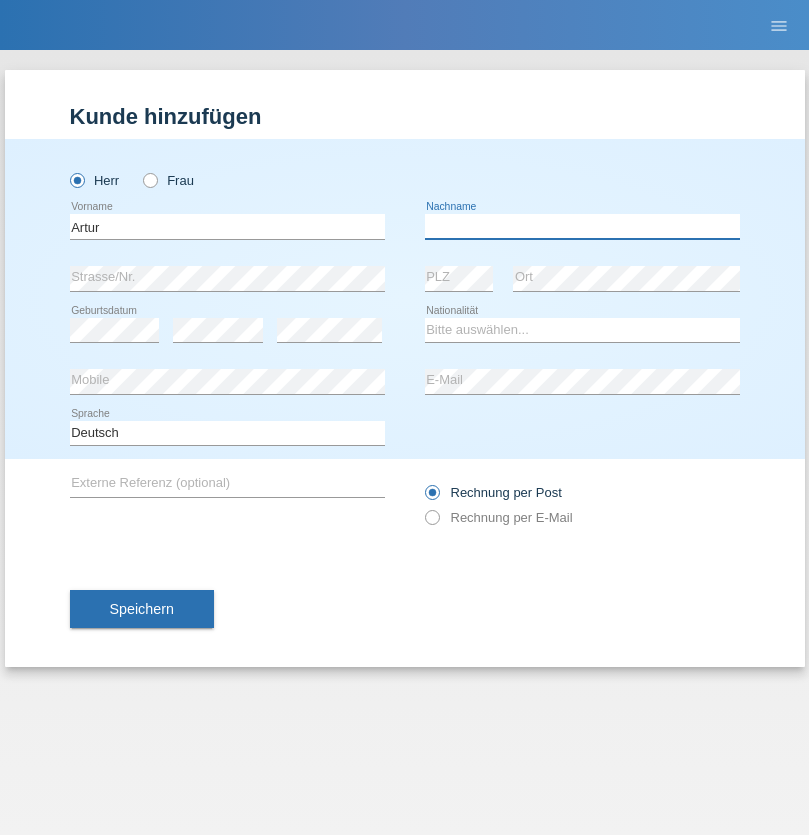 click at bounding box center [582, 226] 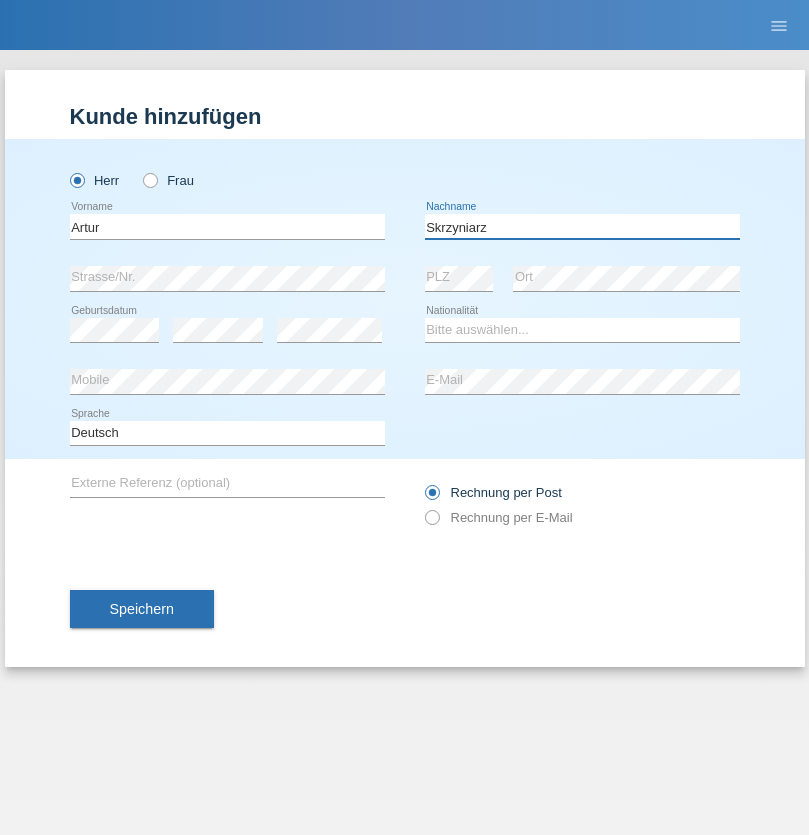 type on "Skrzyniarz" 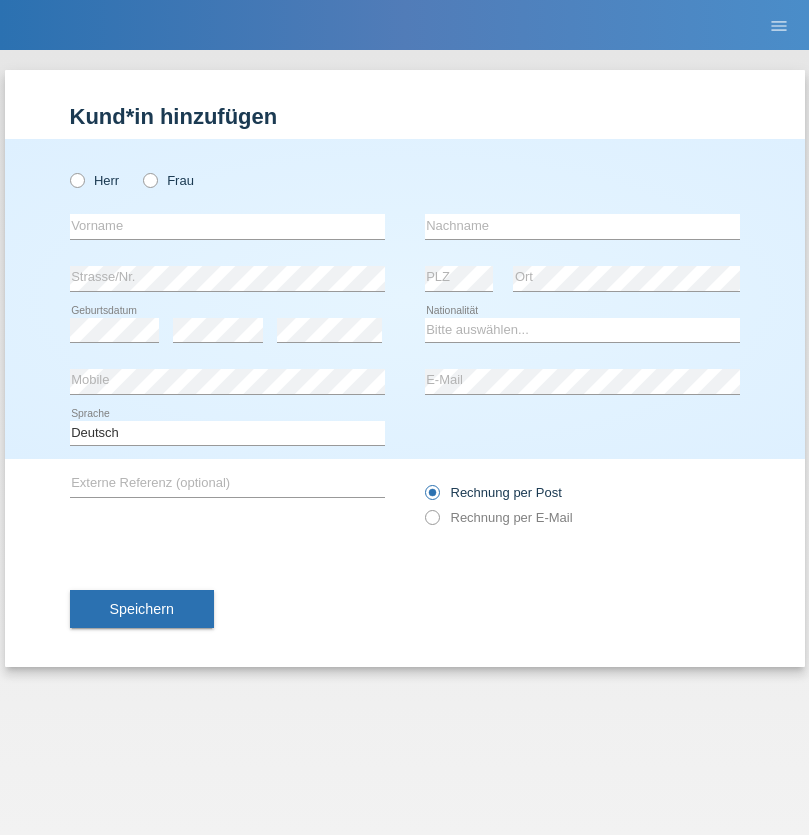 scroll, scrollTop: 0, scrollLeft: 0, axis: both 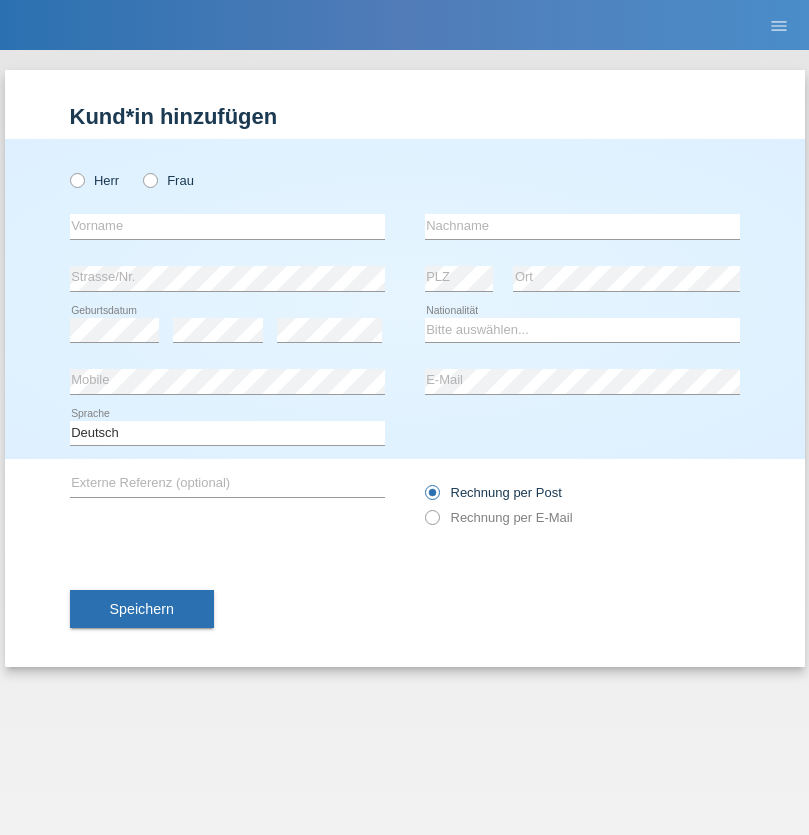 radio on "true" 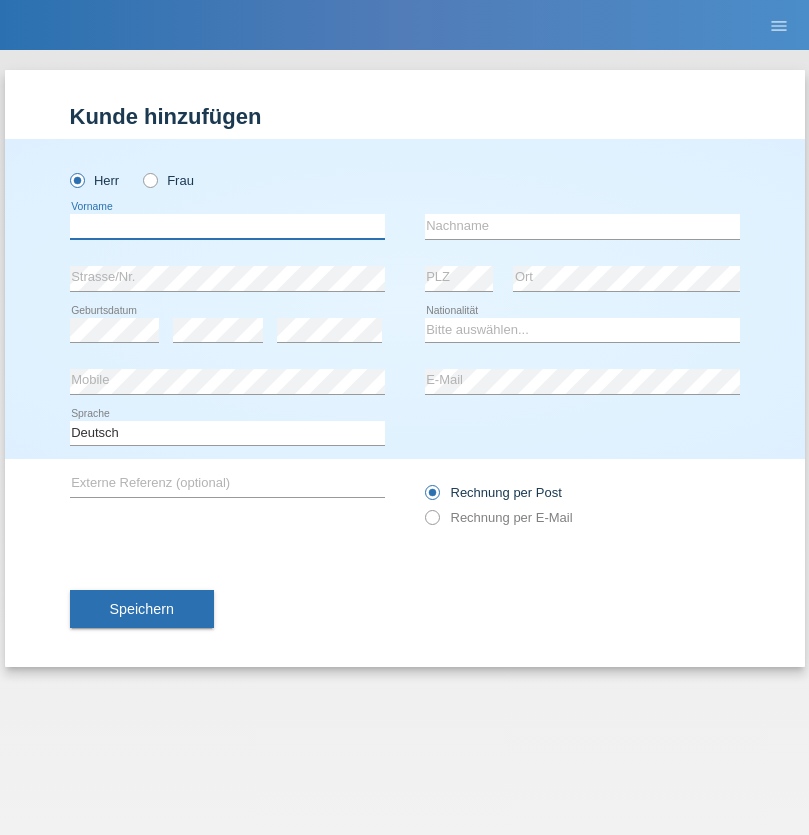 click at bounding box center (227, 226) 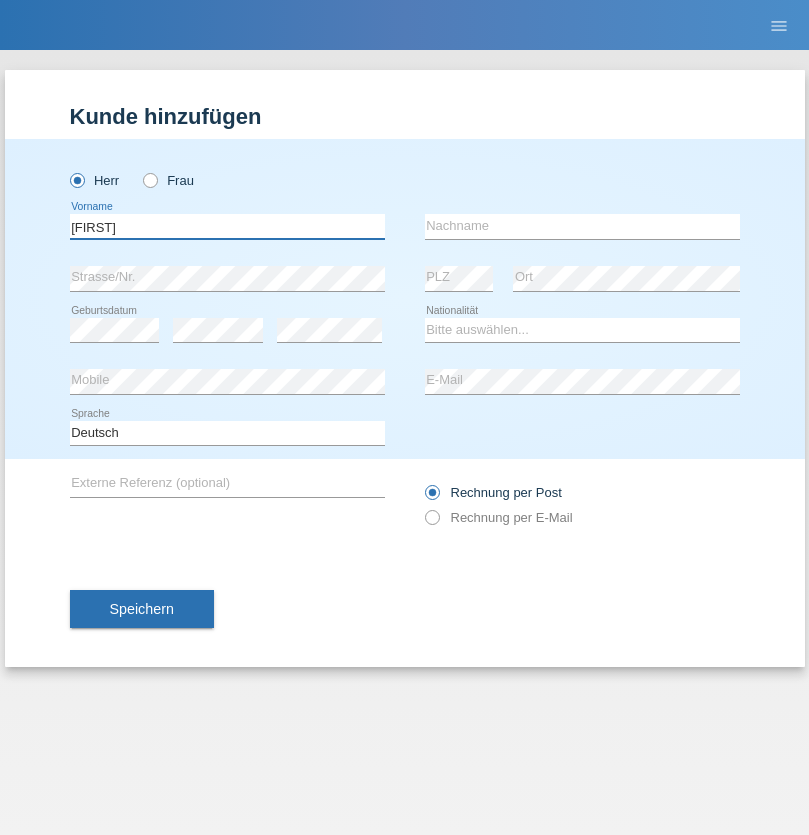 type on "Raffaele" 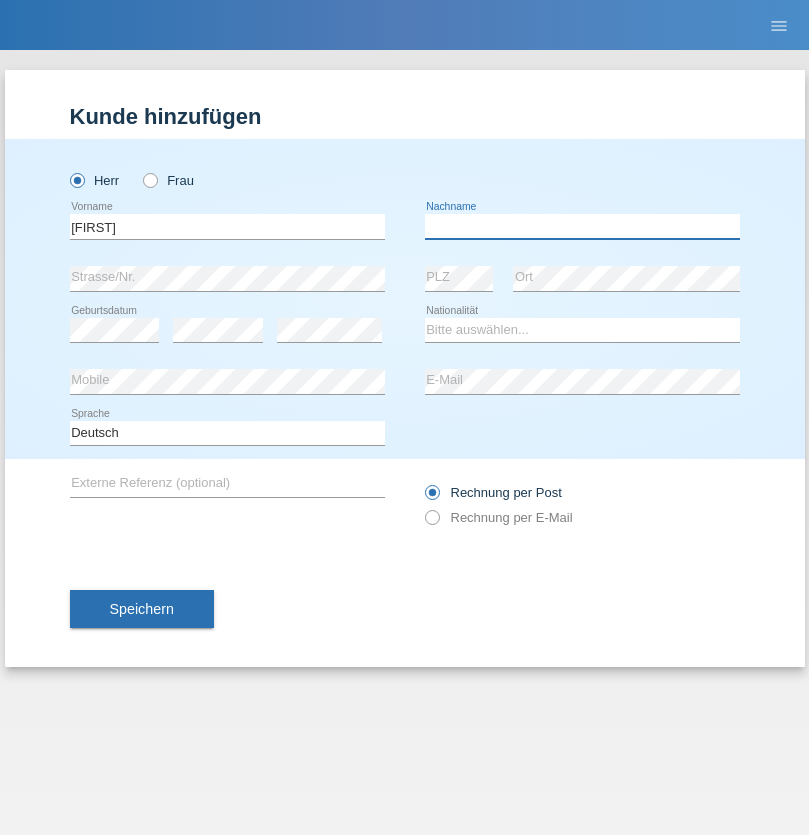 click at bounding box center (582, 226) 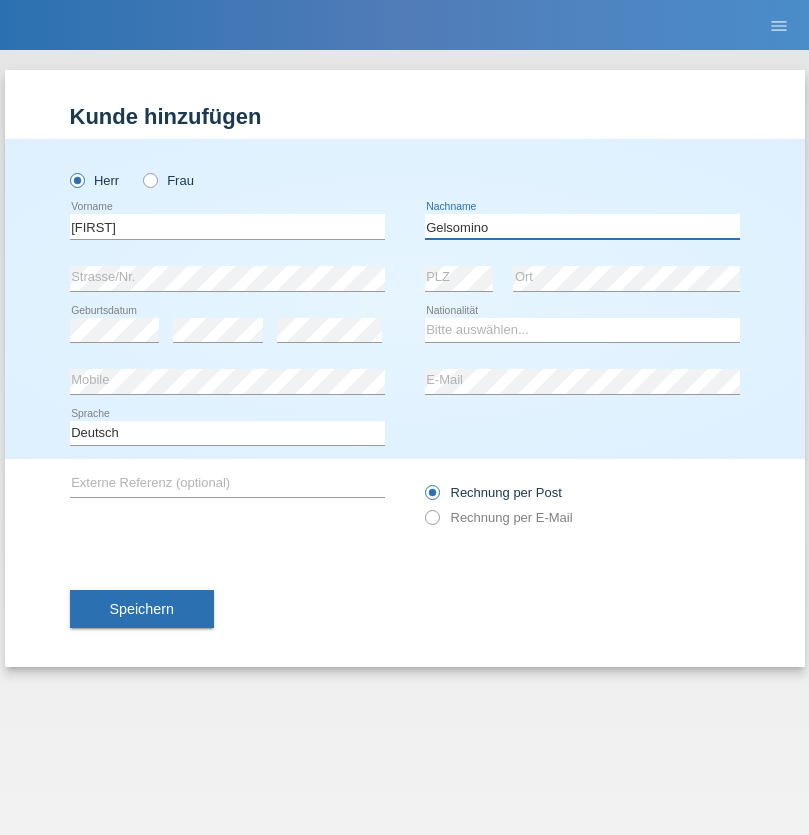 type on "Gelsomino" 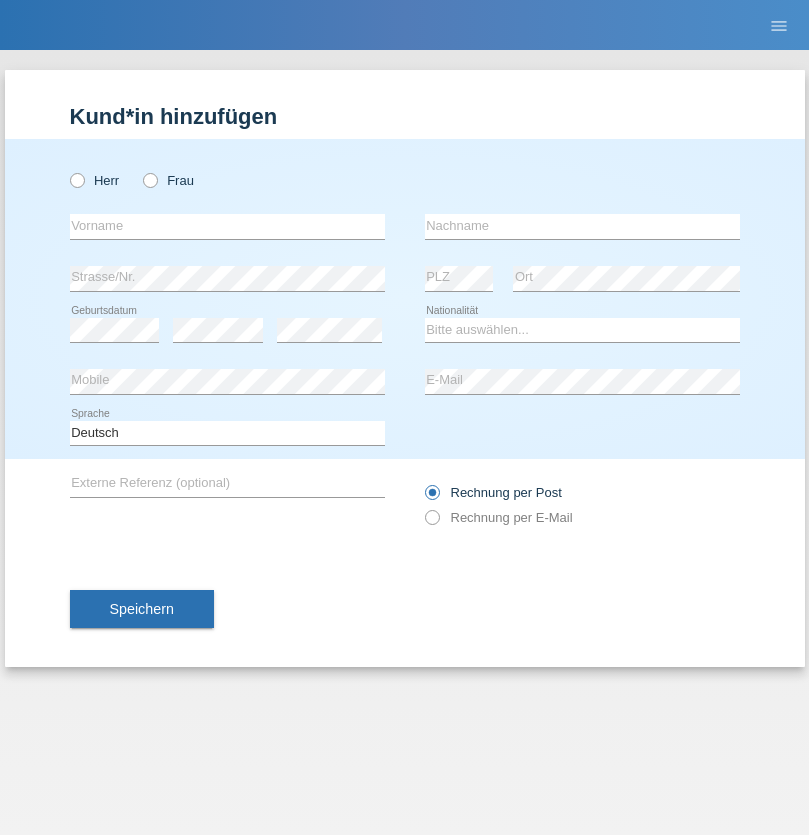scroll, scrollTop: 0, scrollLeft: 0, axis: both 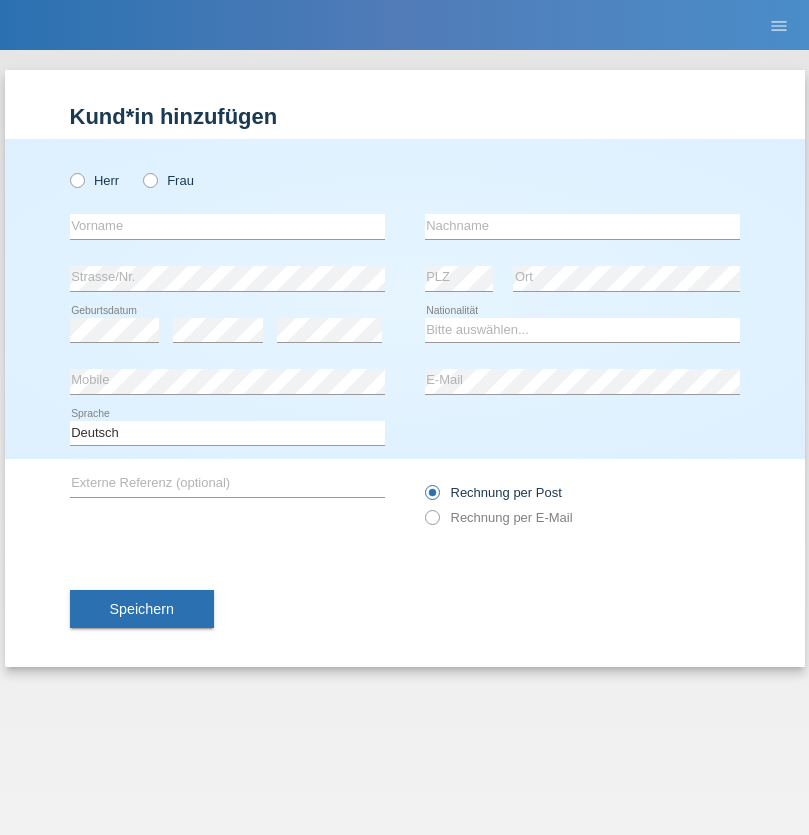radio on "true" 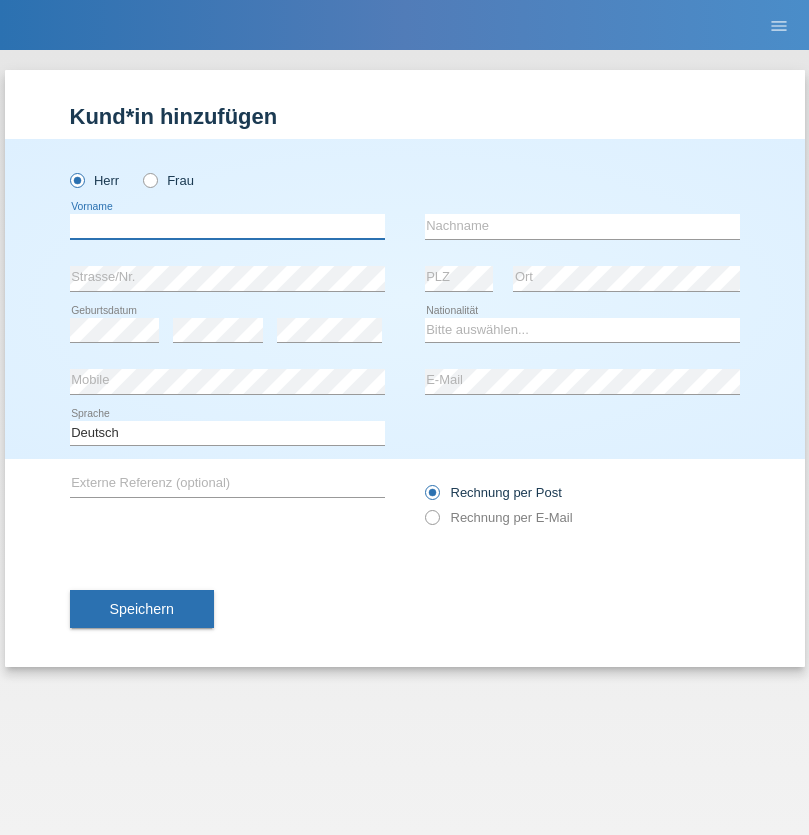 click at bounding box center (227, 226) 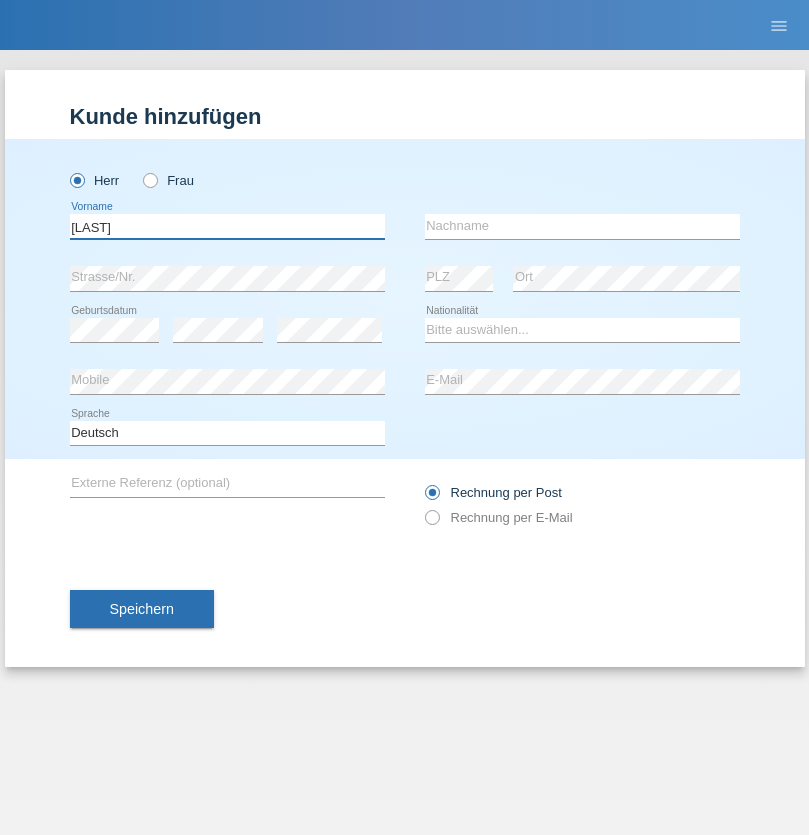 type on "[FIRST]" 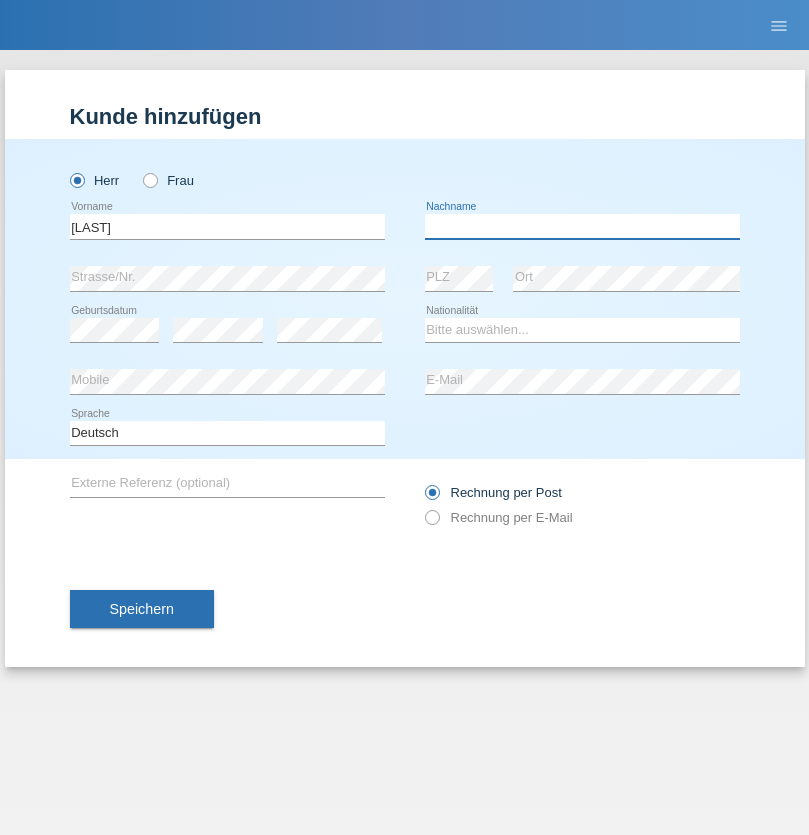 click at bounding box center (582, 226) 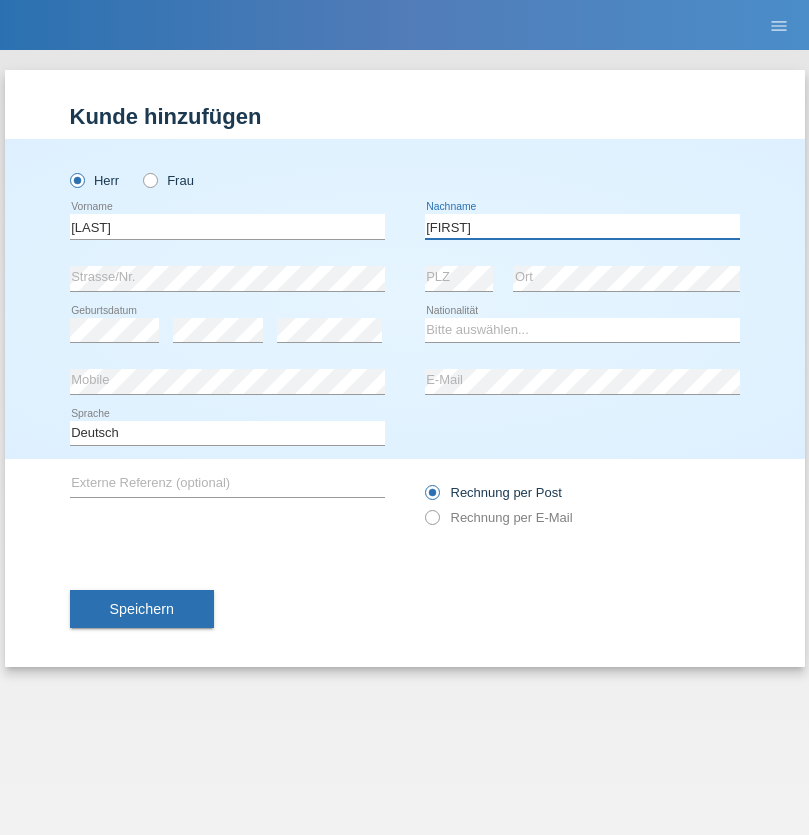 type on "[FIRST]" 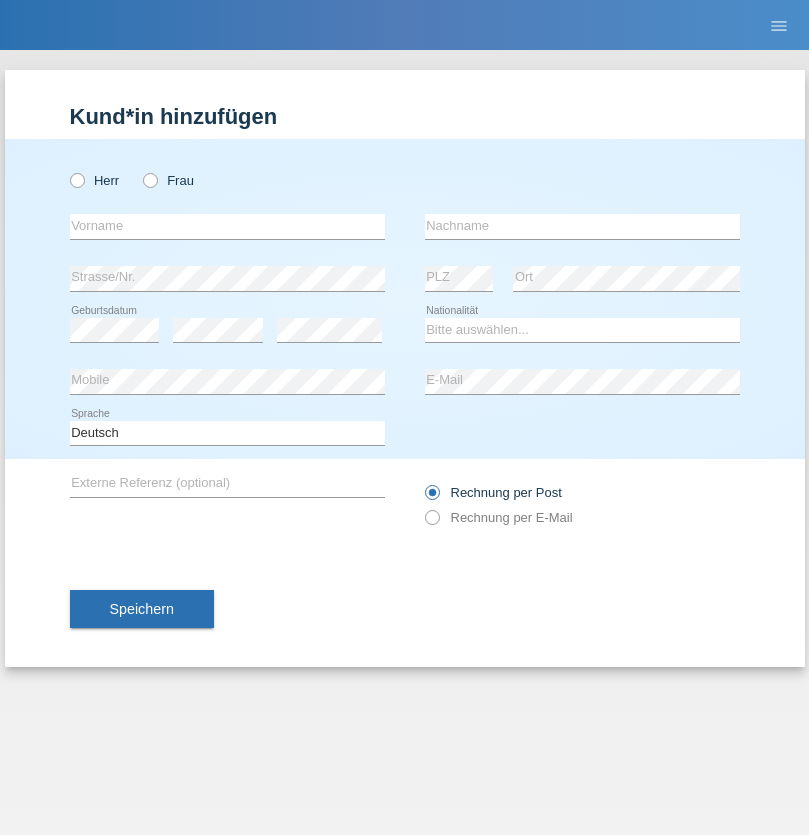 scroll, scrollTop: 0, scrollLeft: 0, axis: both 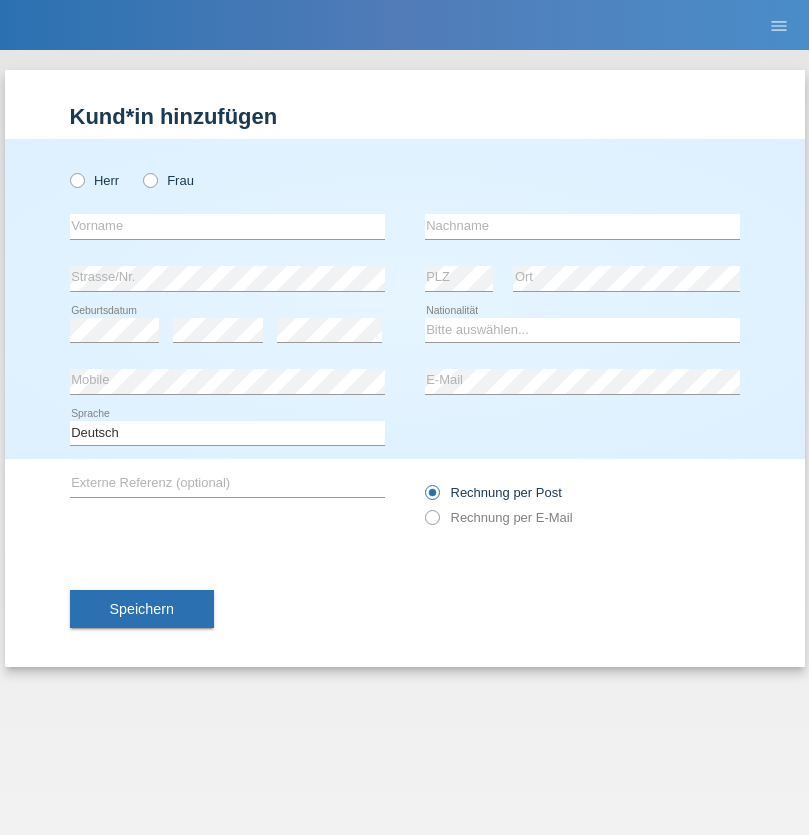 radio on "true" 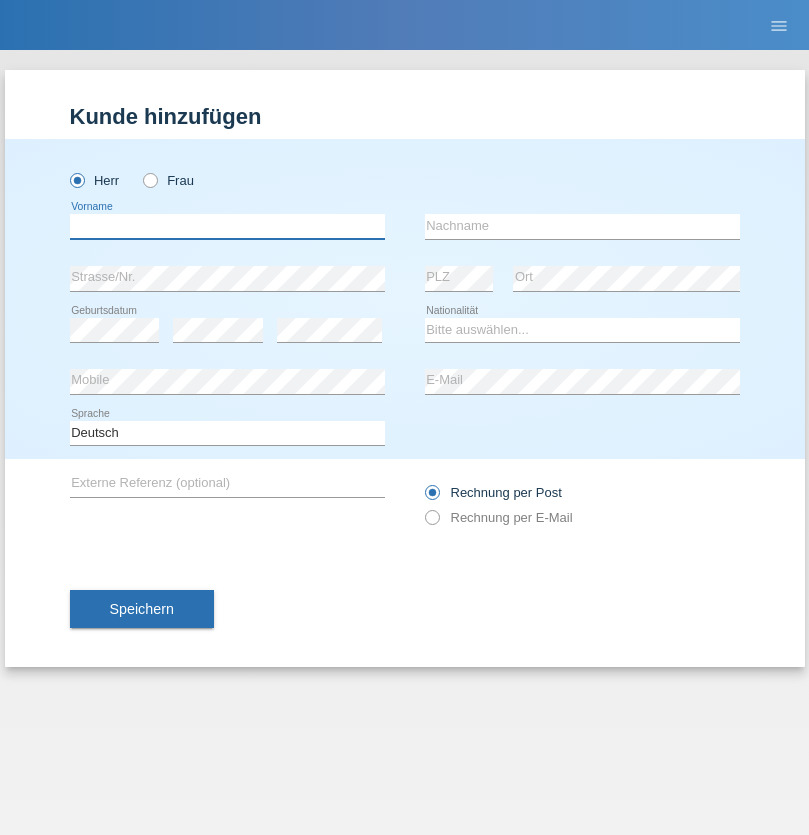 click at bounding box center (227, 226) 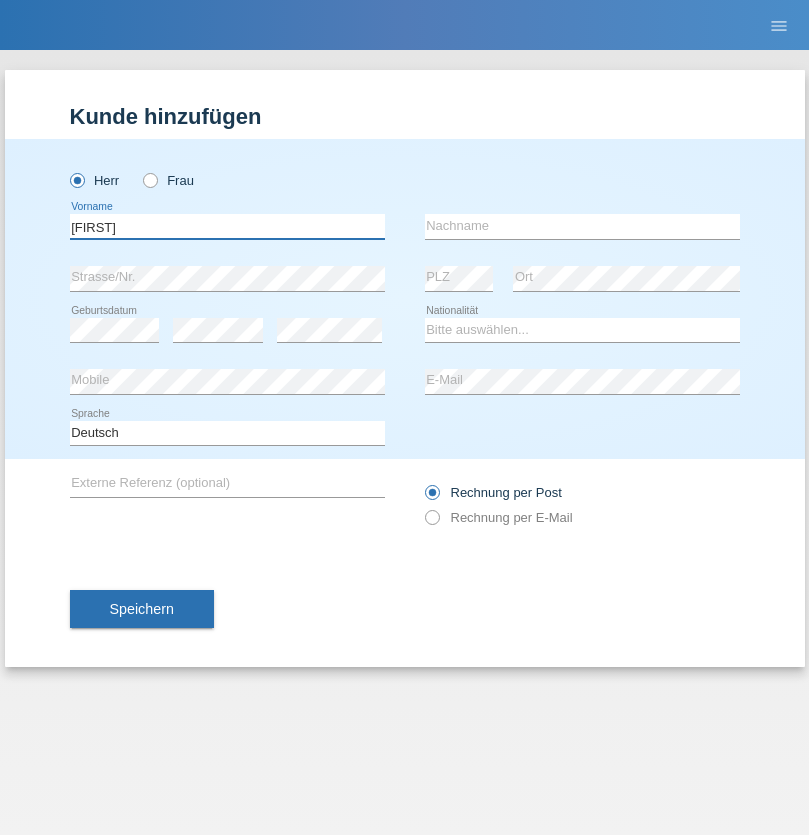 type on "[FIRST]" 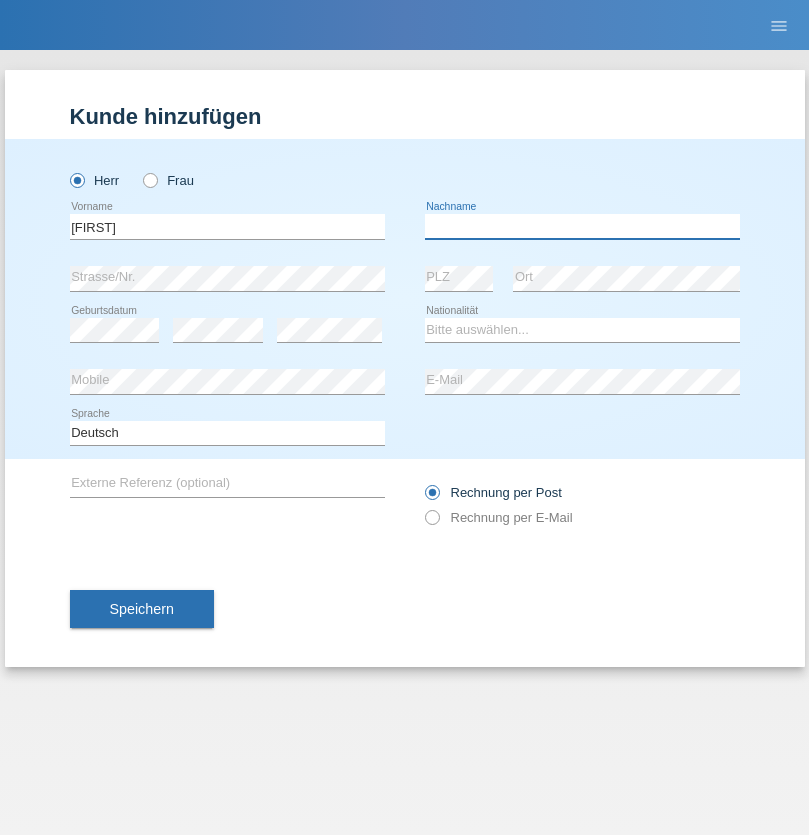 click at bounding box center [582, 226] 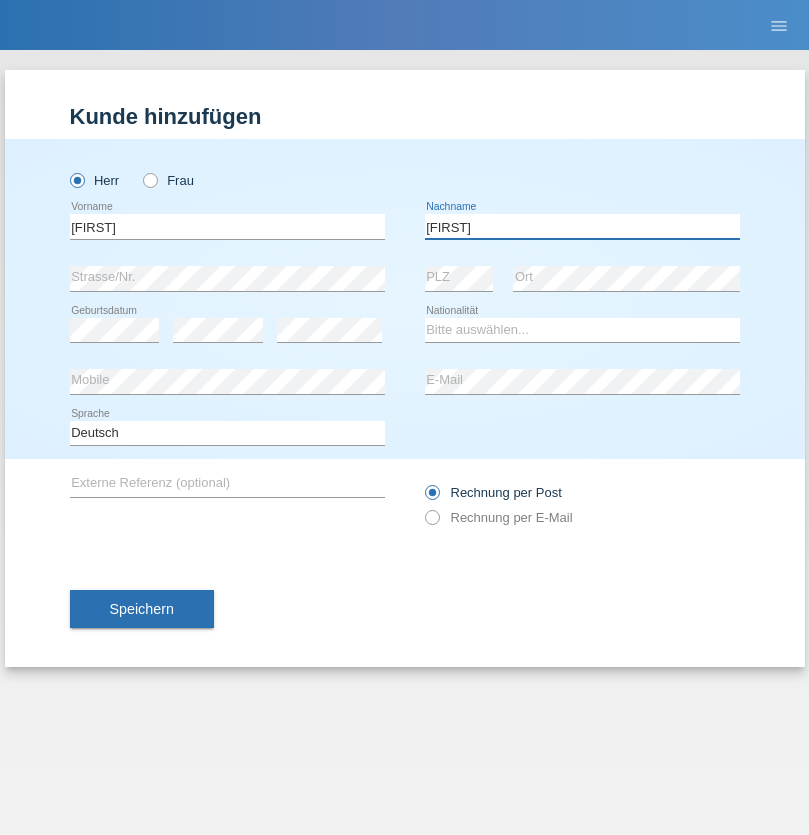 type on "[FIRST]" 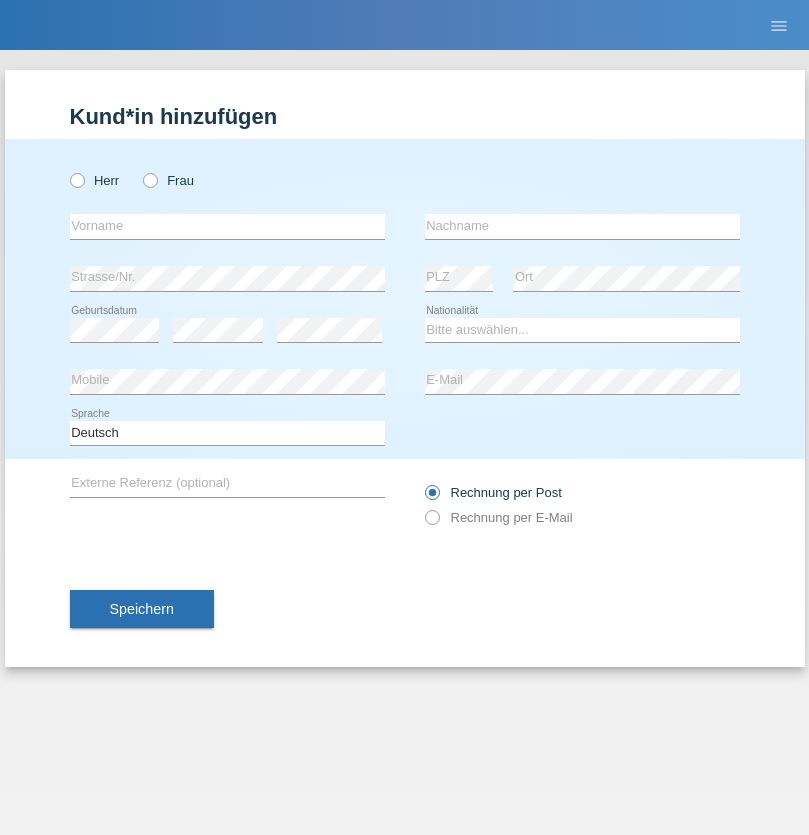 scroll, scrollTop: 0, scrollLeft: 0, axis: both 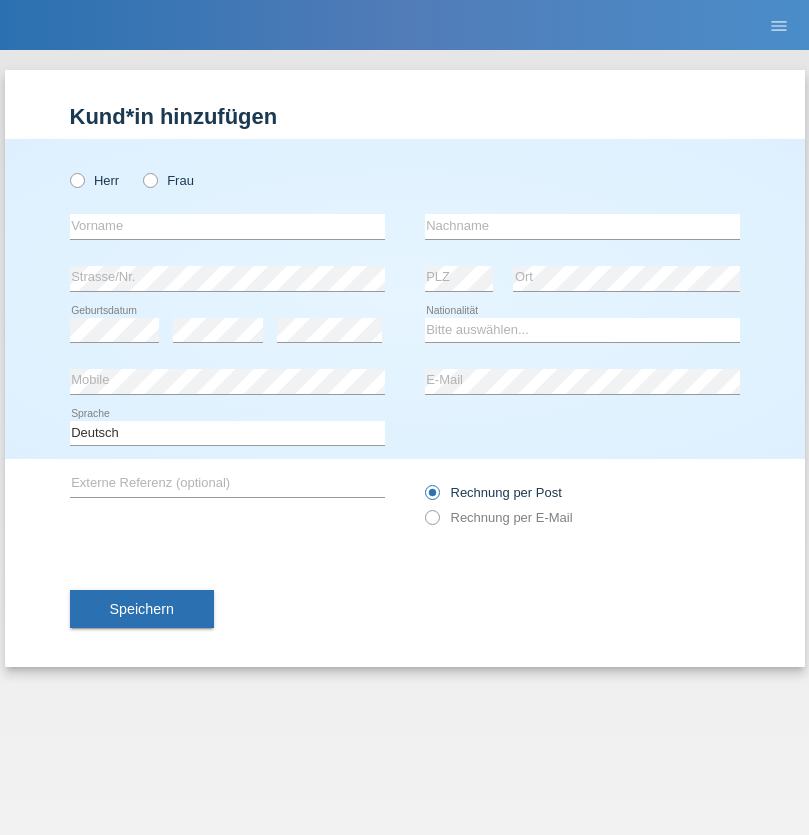 radio on "true" 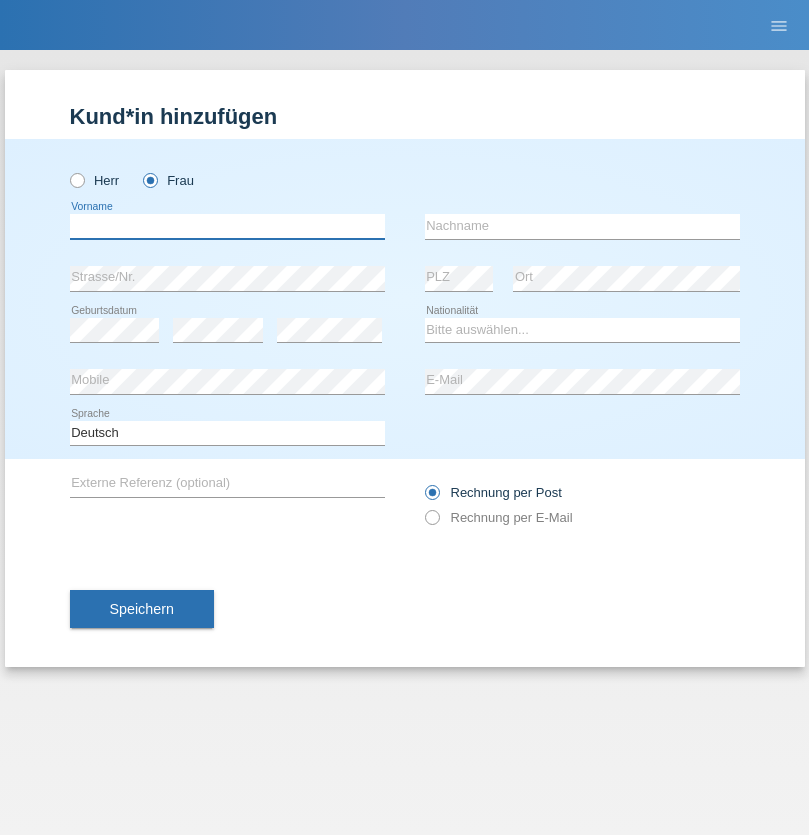 click at bounding box center [227, 226] 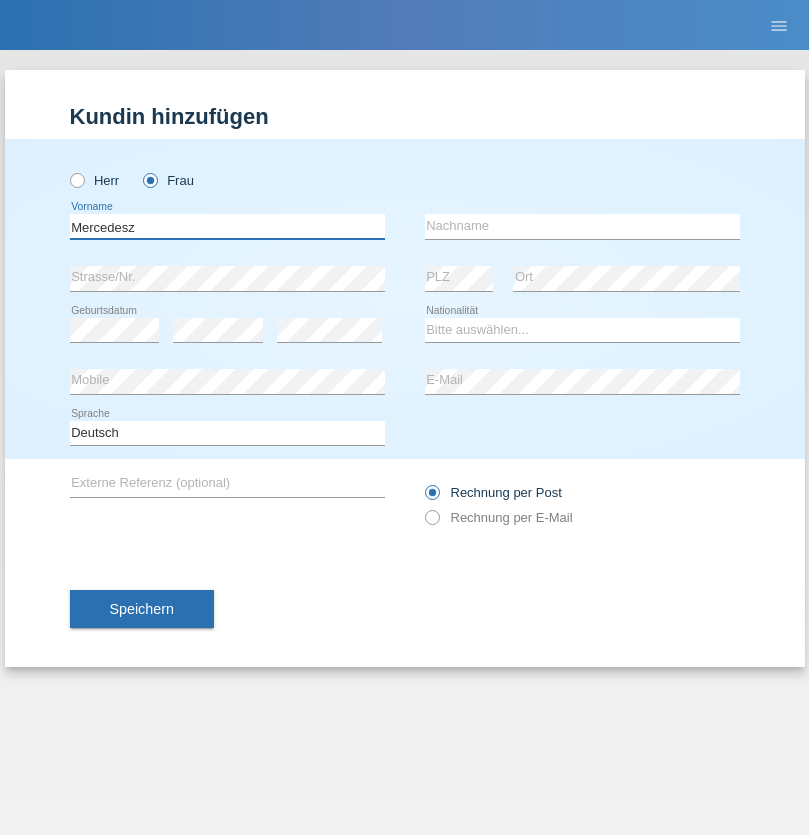 type on "Mercedesz" 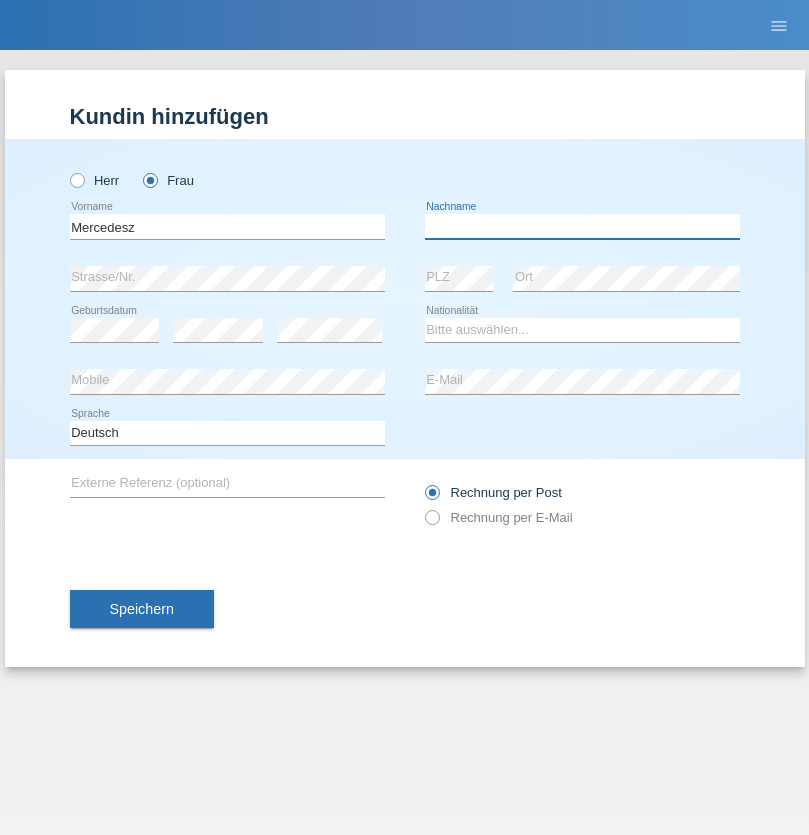 click at bounding box center [582, 226] 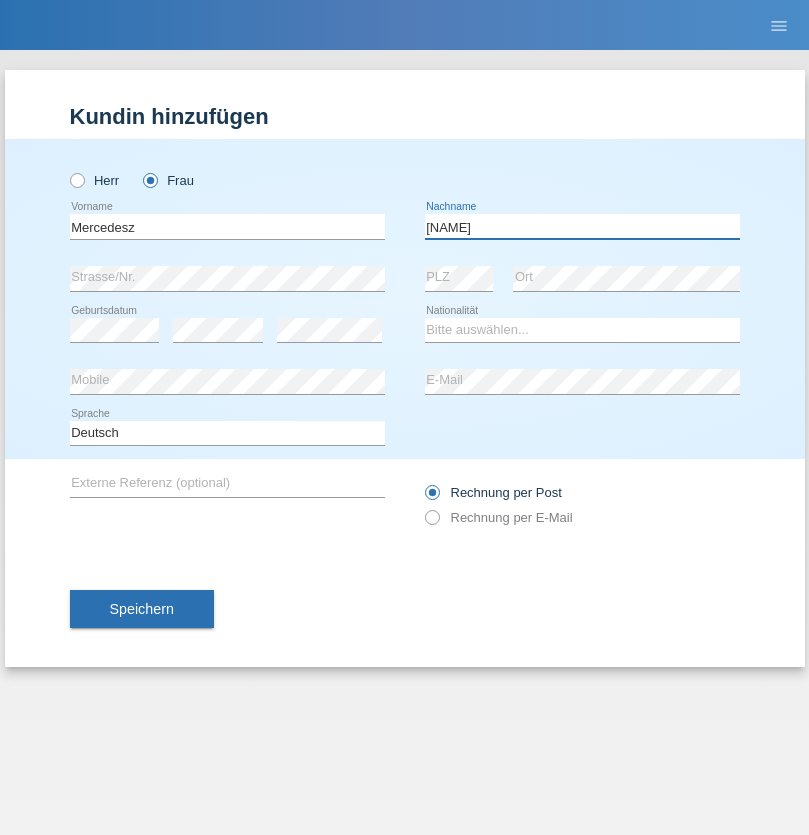 type on "Maria" 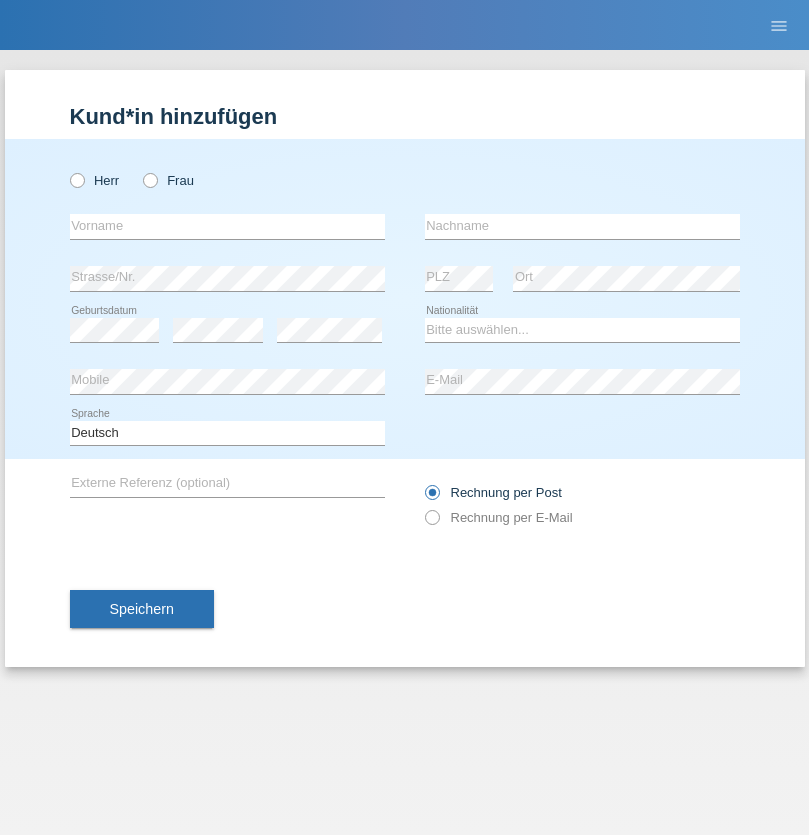 scroll, scrollTop: 0, scrollLeft: 0, axis: both 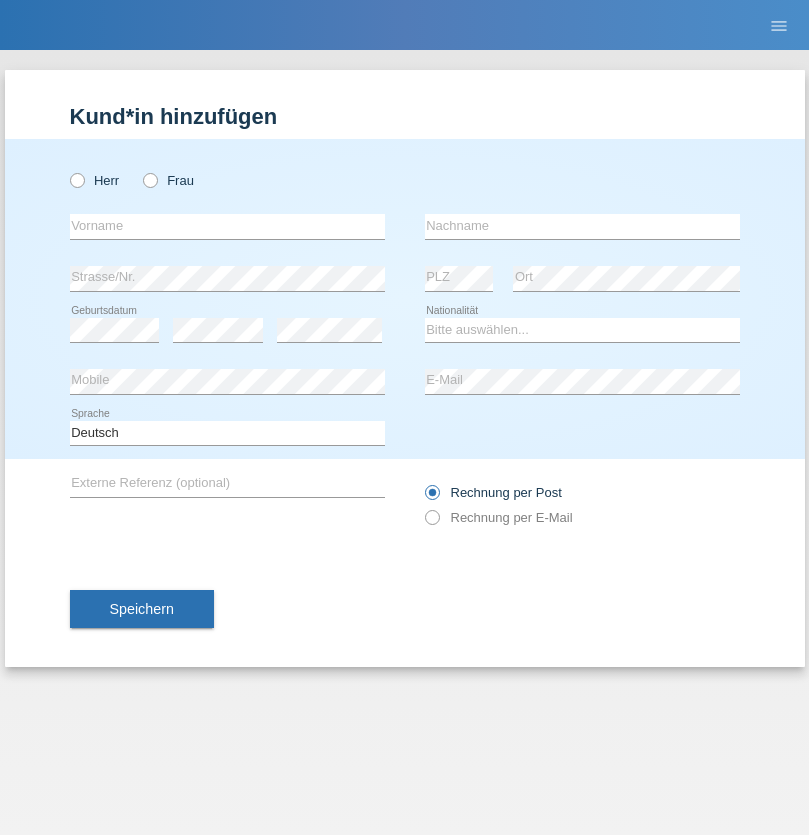 radio on "true" 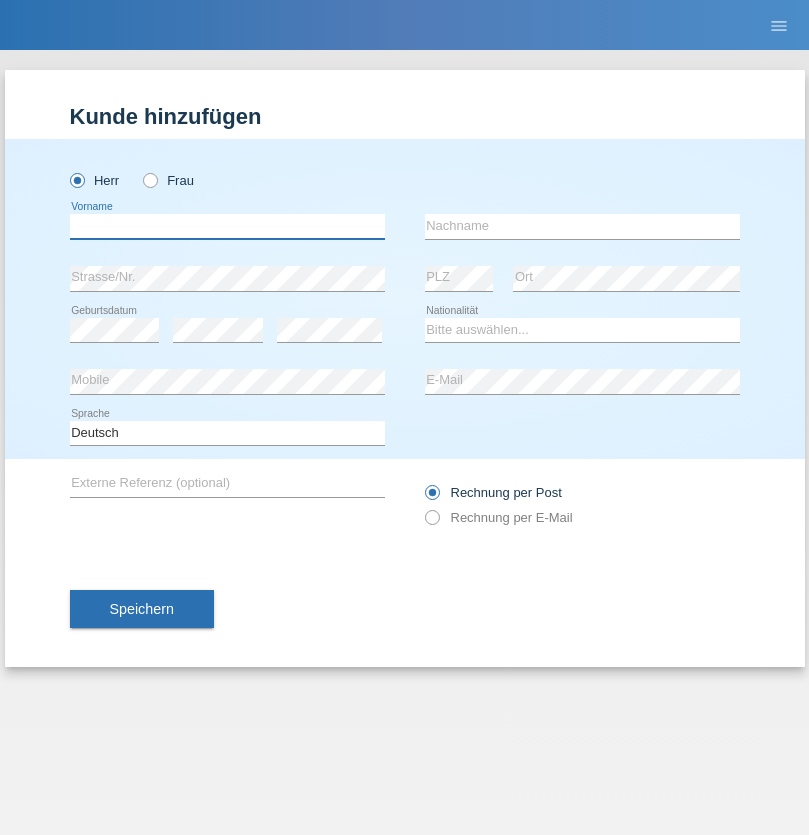 click at bounding box center (227, 226) 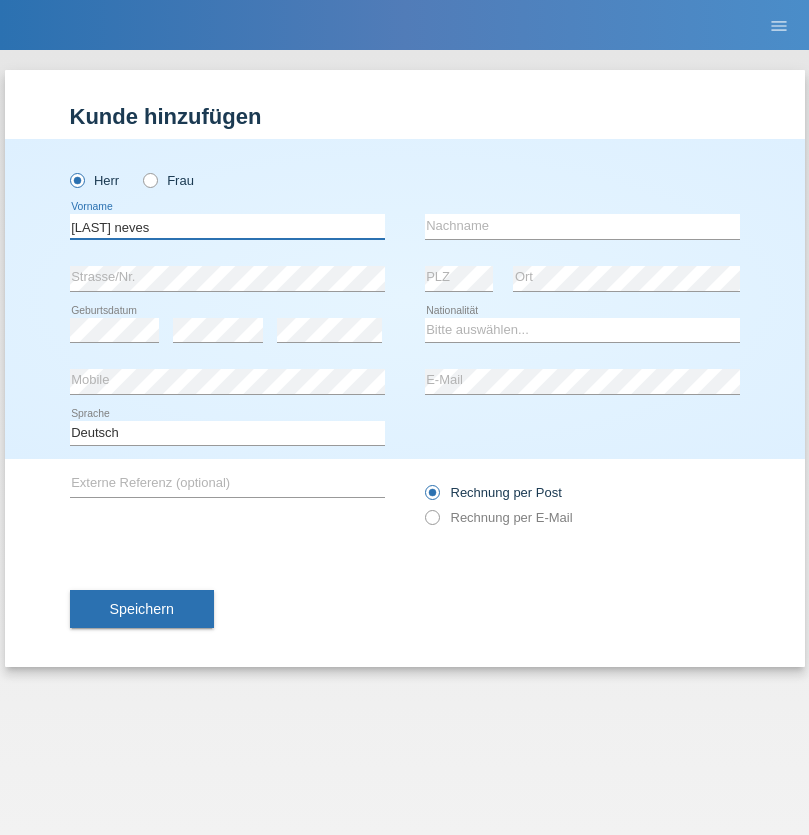 type on "[LAST] neves" 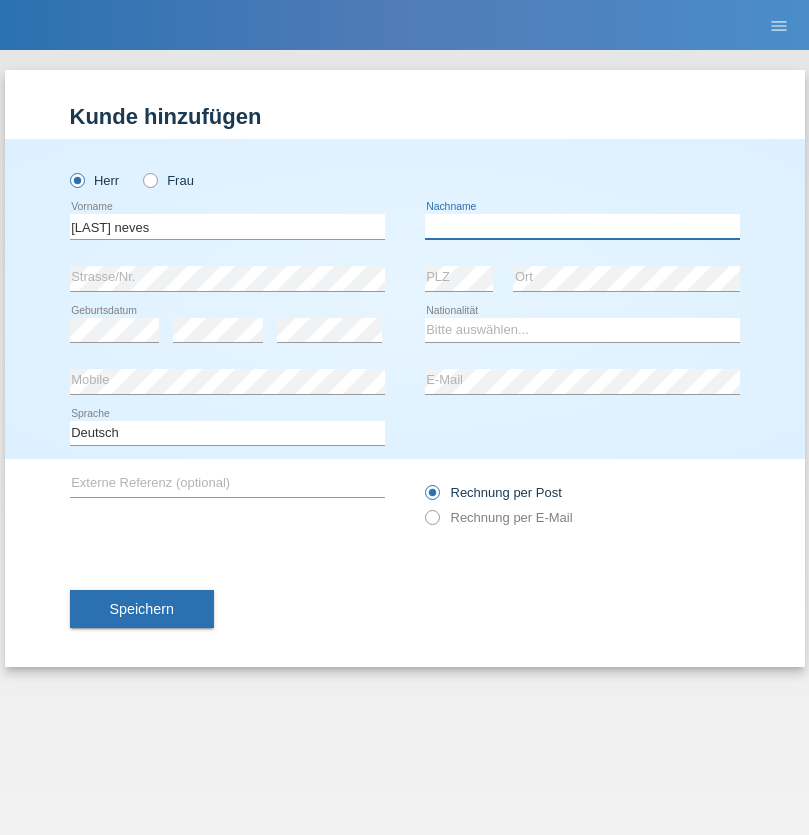 click at bounding box center (582, 226) 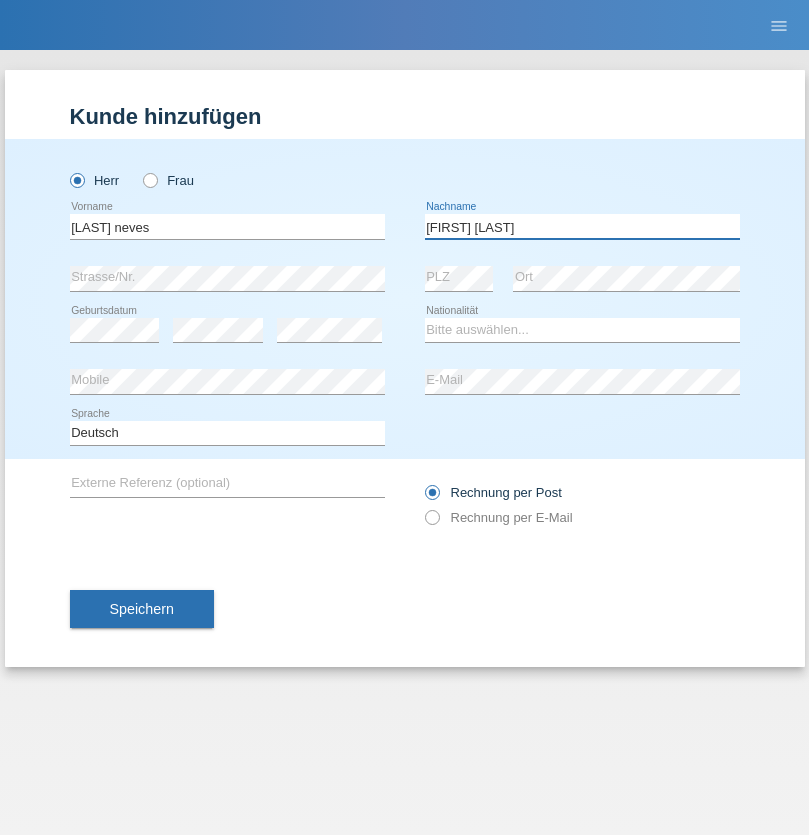 type on "[FIRST] [LAST]" 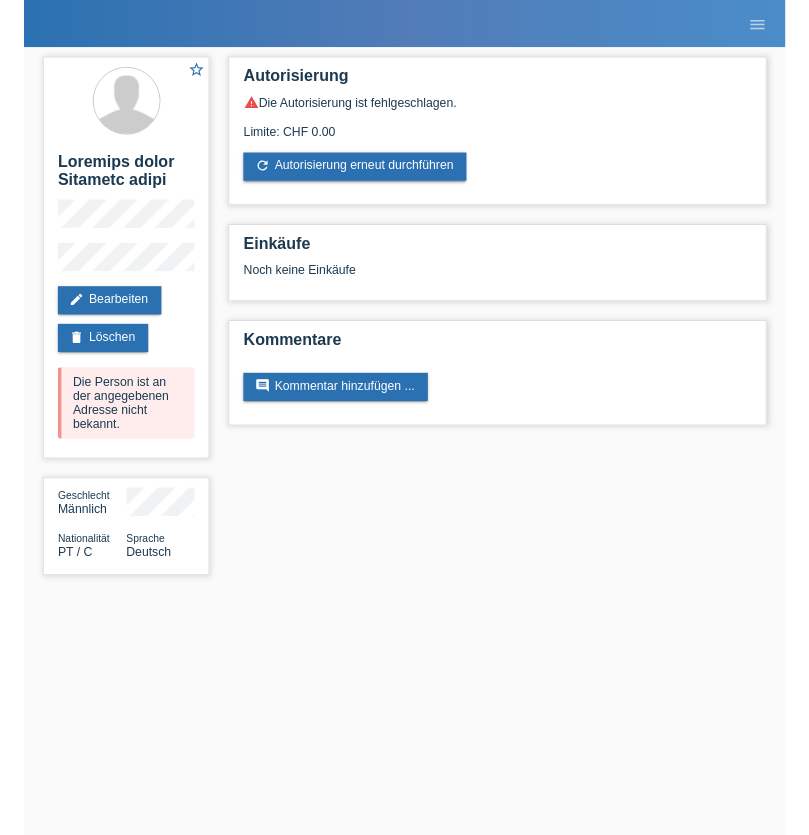 scroll, scrollTop: 0, scrollLeft: 0, axis: both 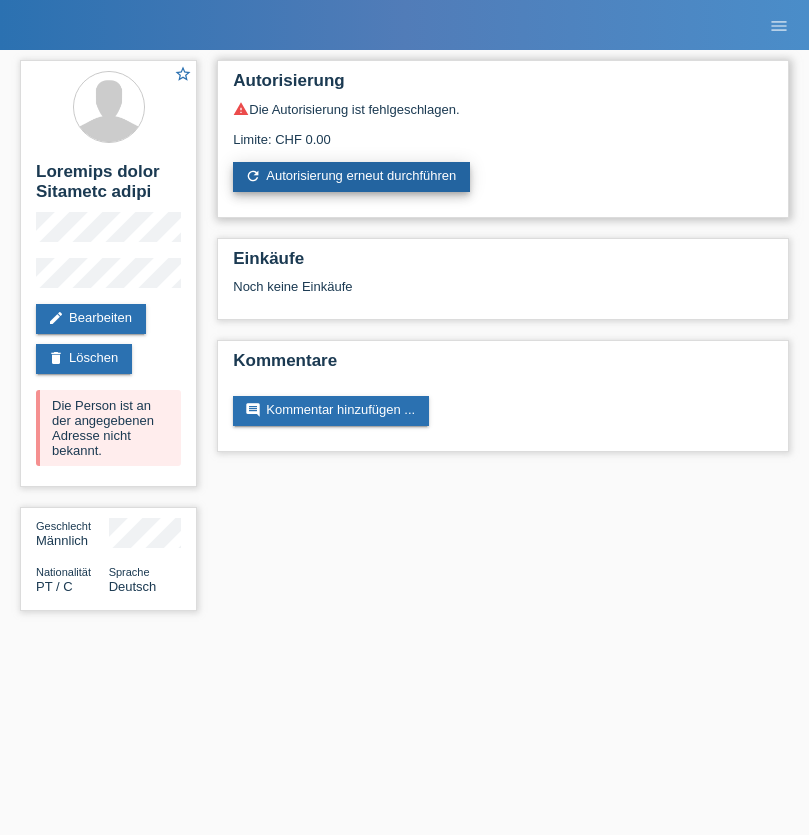click on "refresh  Autorisierung erneut durchführen" at bounding box center (351, 177) 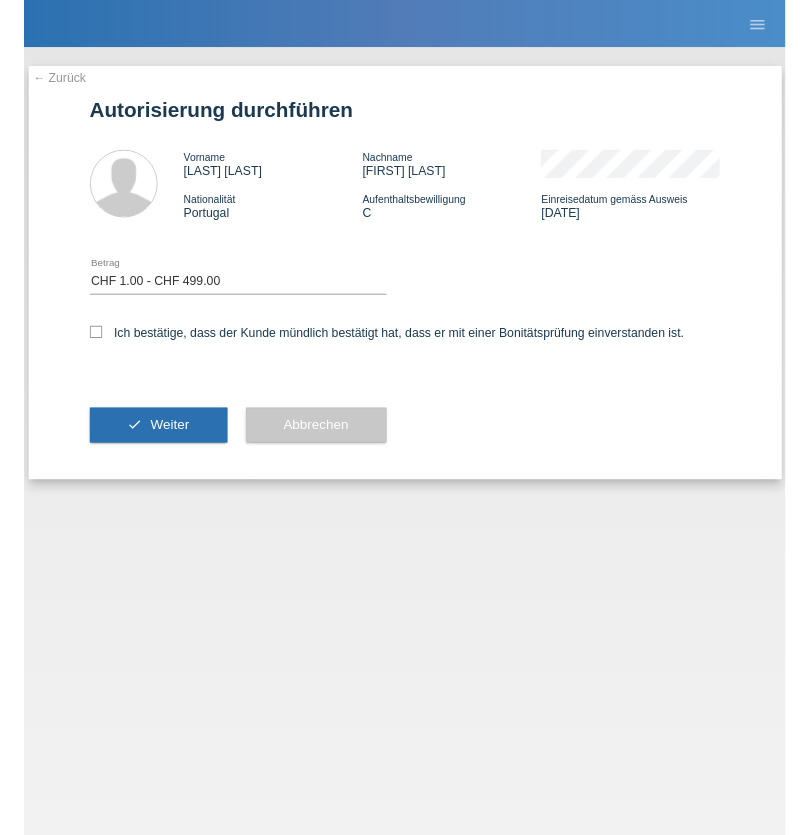 scroll, scrollTop: 0, scrollLeft: 0, axis: both 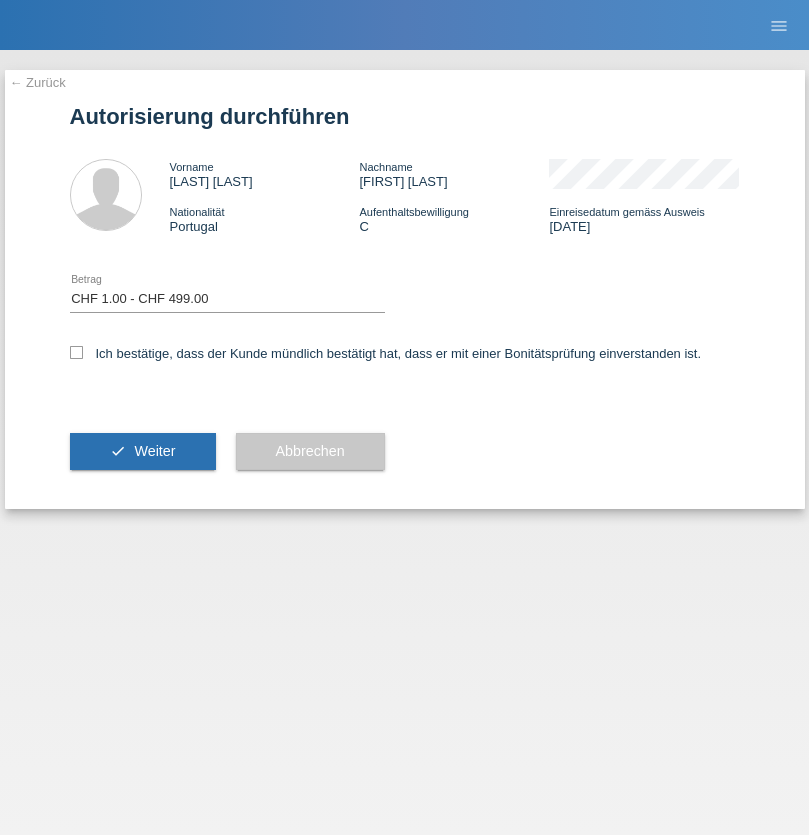 checkbox on "true" 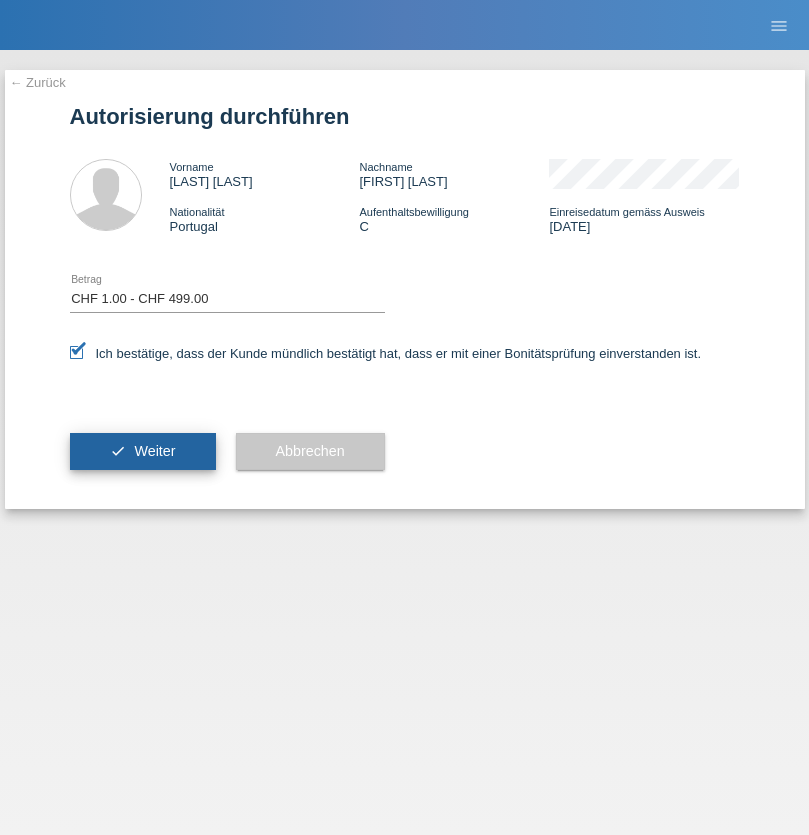 click on "Weiter" at bounding box center (154, 451) 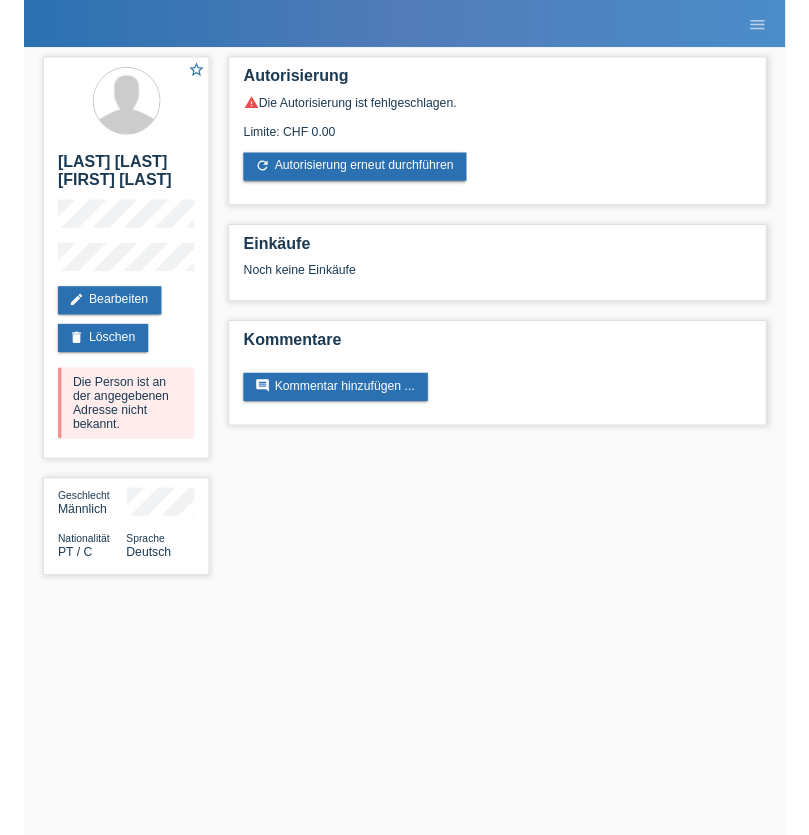 scroll, scrollTop: 0, scrollLeft: 0, axis: both 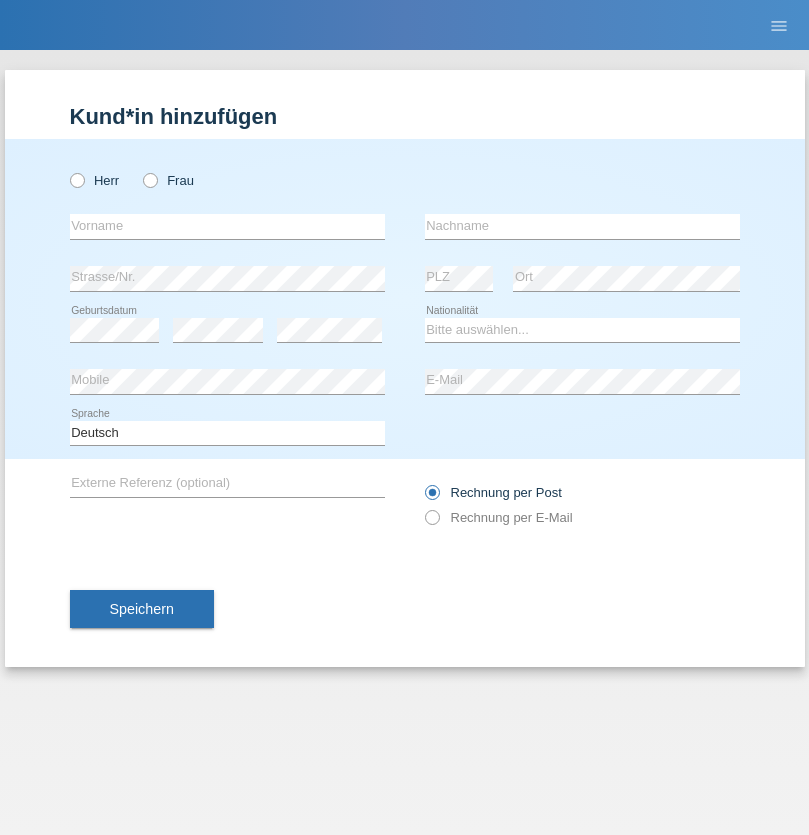 radio on "true" 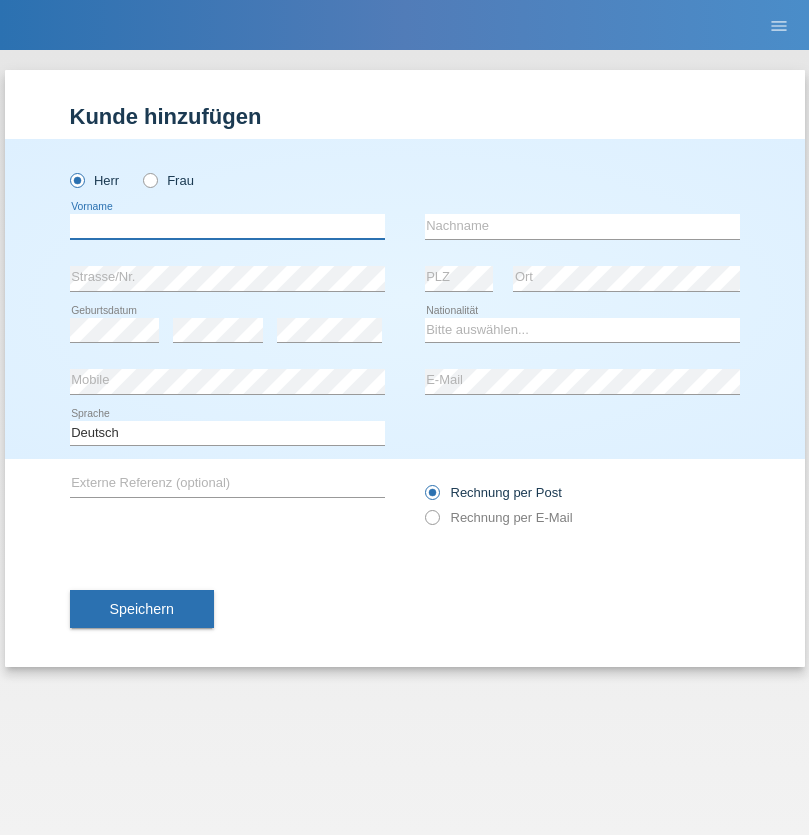click at bounding box center [227, 226] 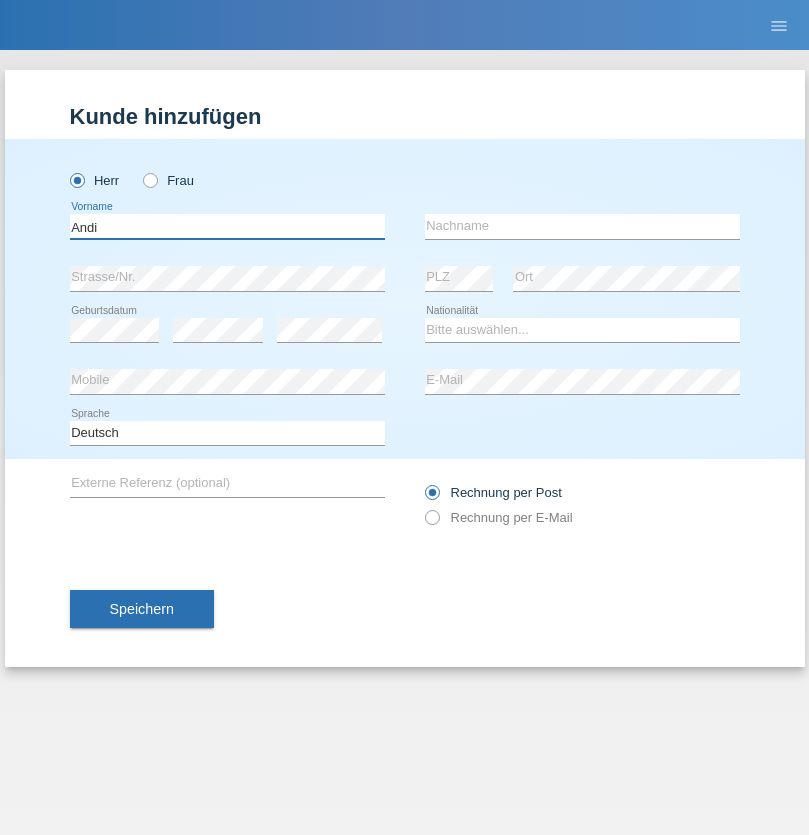 type on "Andi" 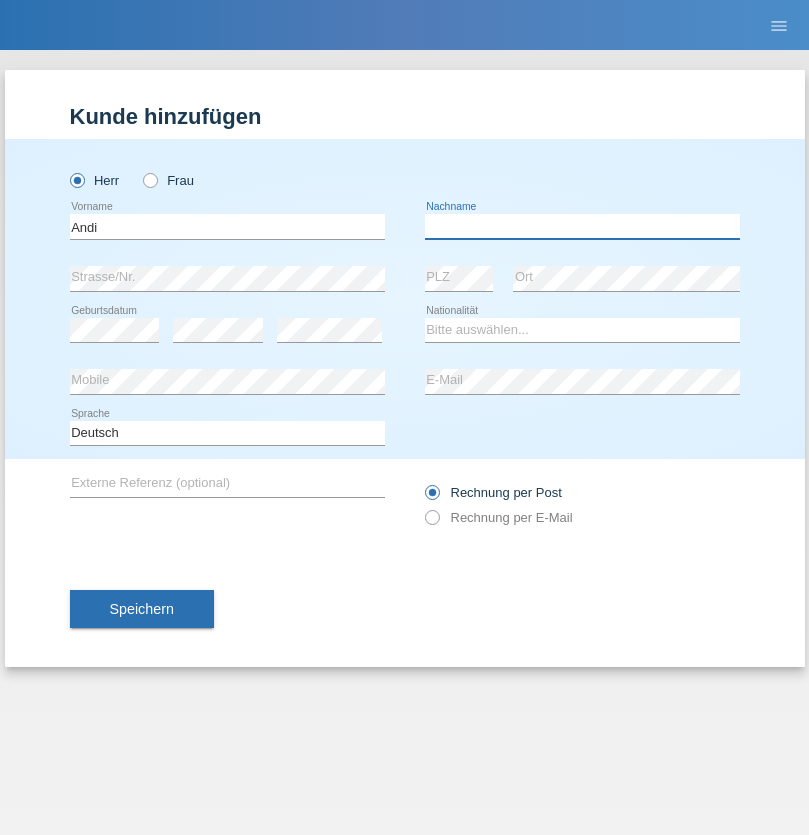 click at bounding box center [582, 226] 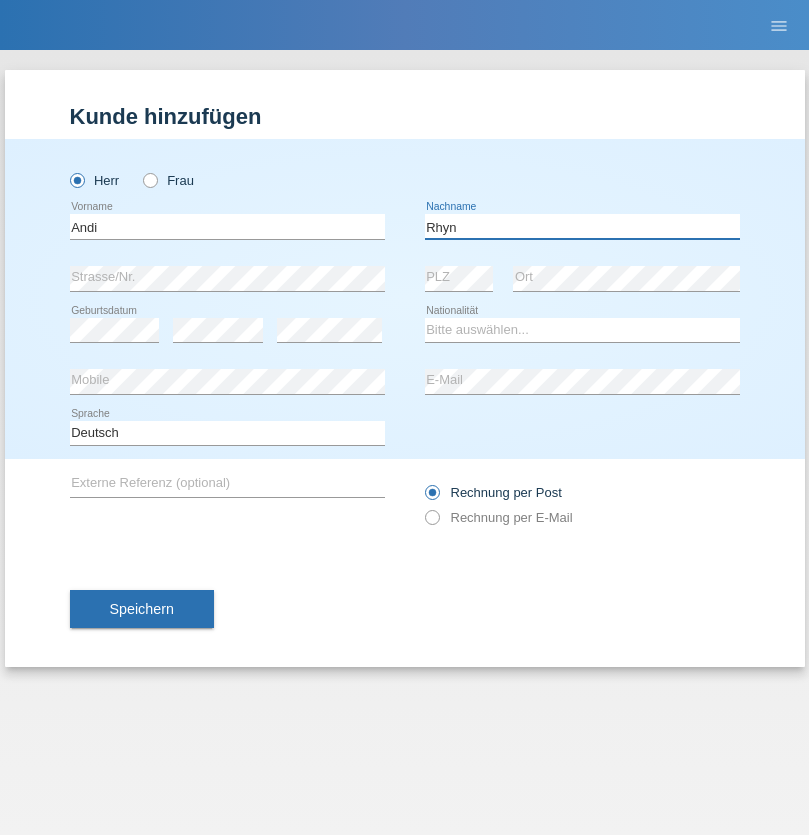 type on "Rhyn" 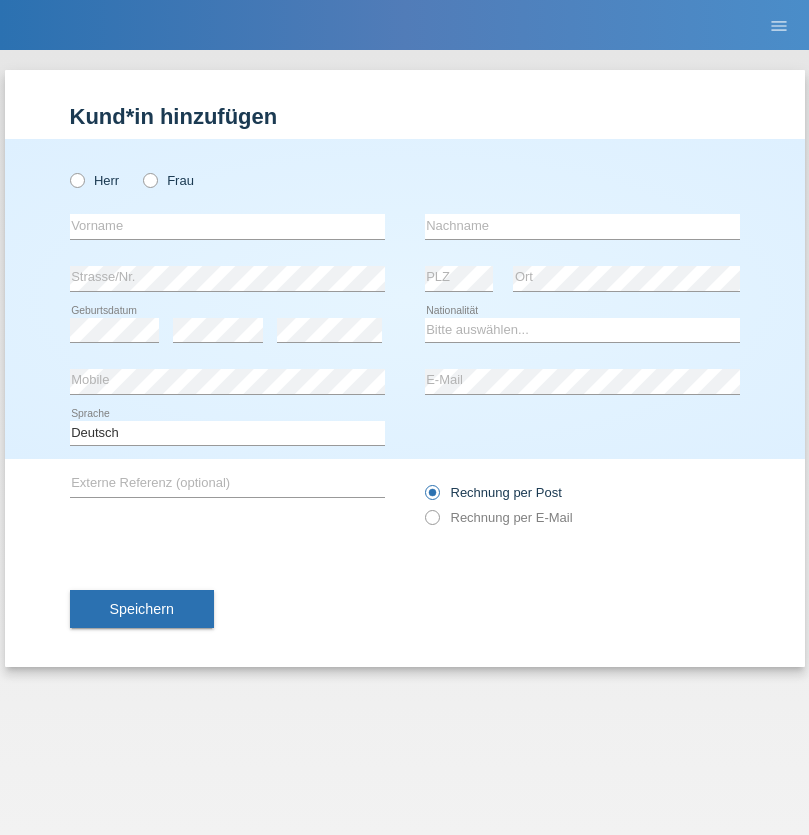 scroll, scrollTop: 0, scrollLeft: 0, axis: both 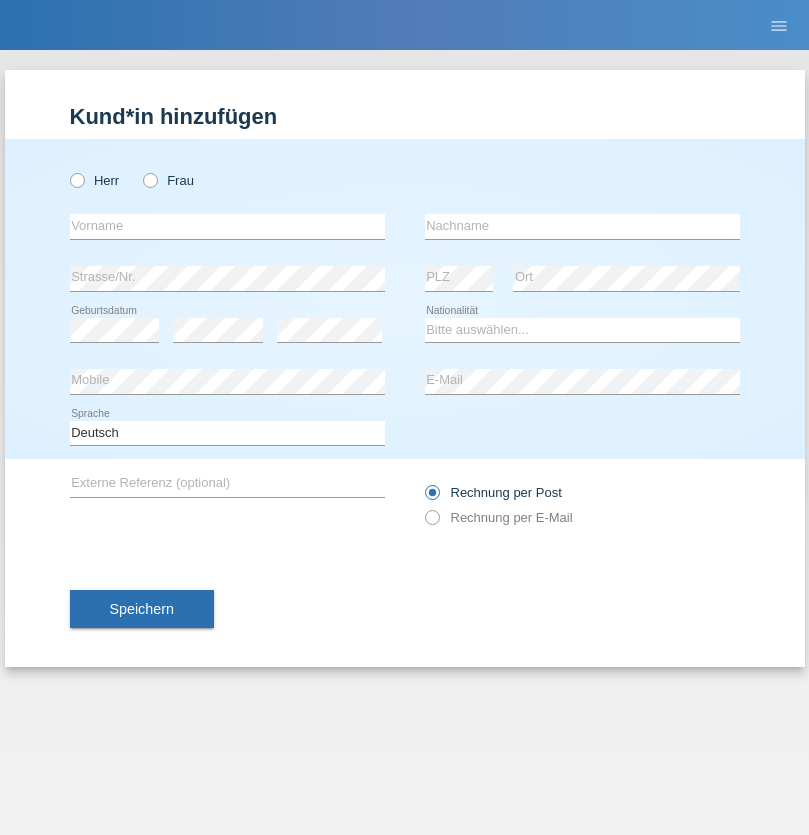 radio on "true" 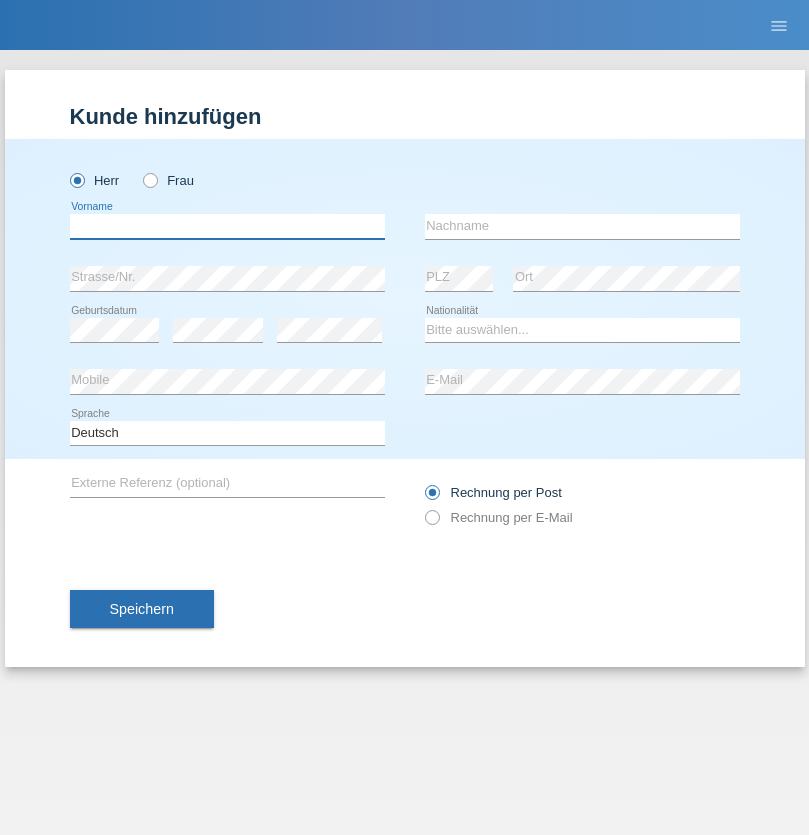 click at bounding box center (227, 226) 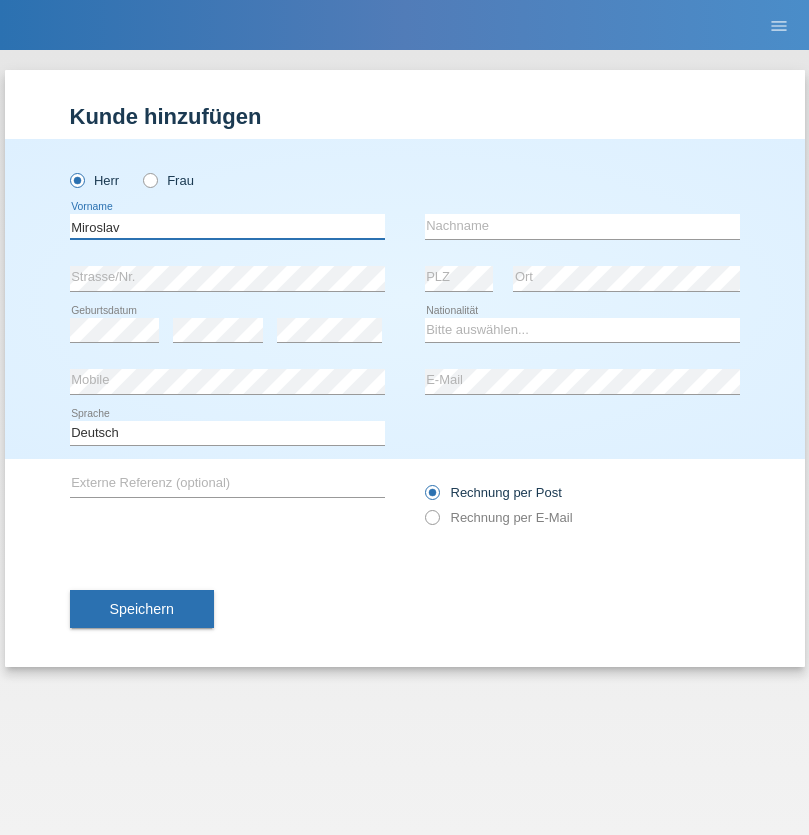 type on "Miroslav" 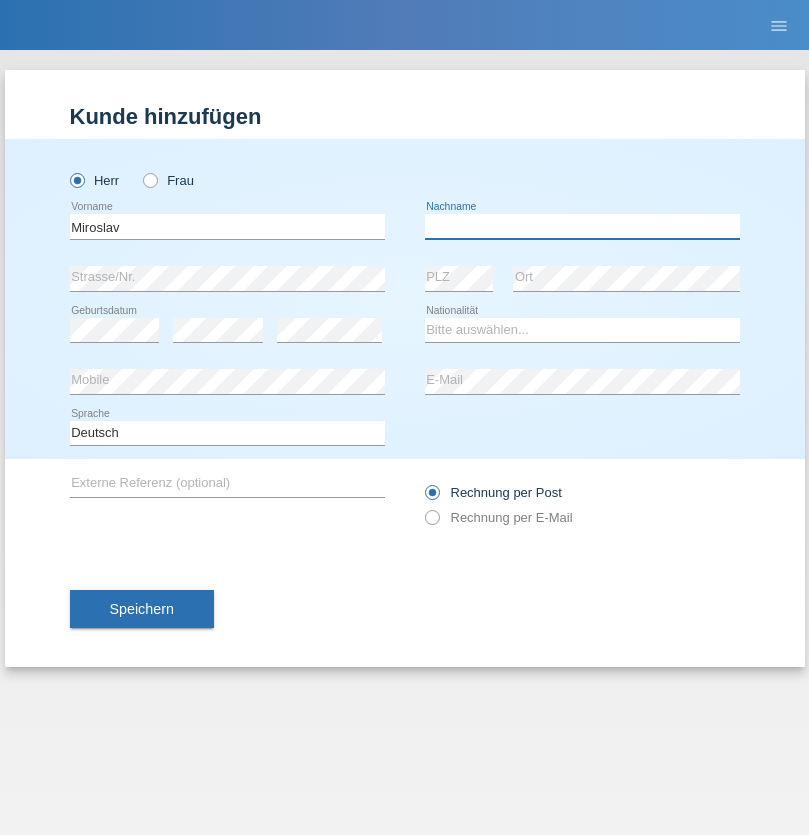 click at bounding box center [582, 226] 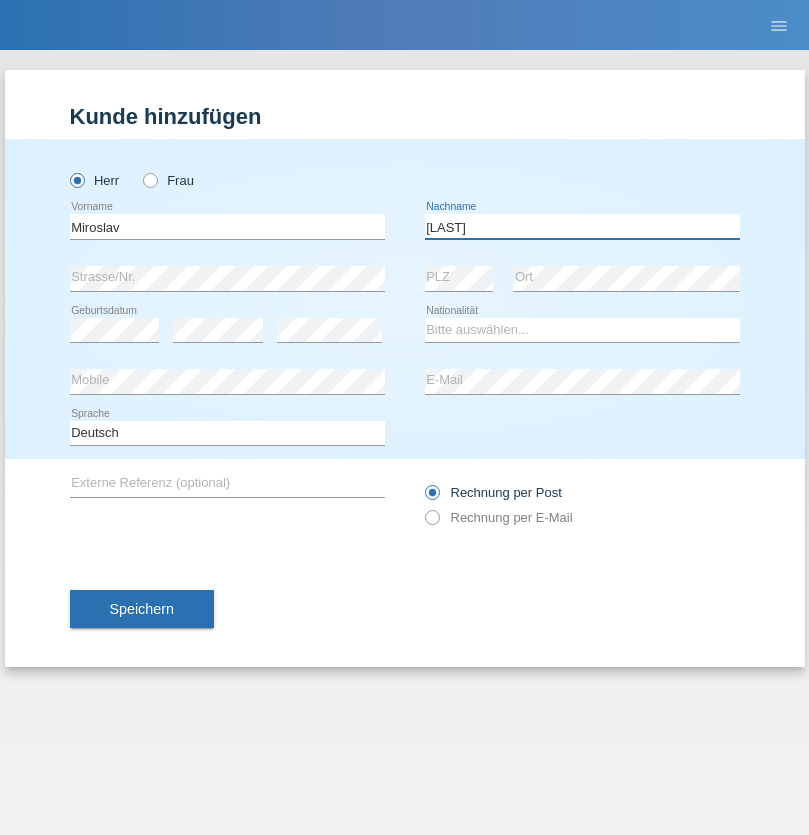 type on "Yordanov" 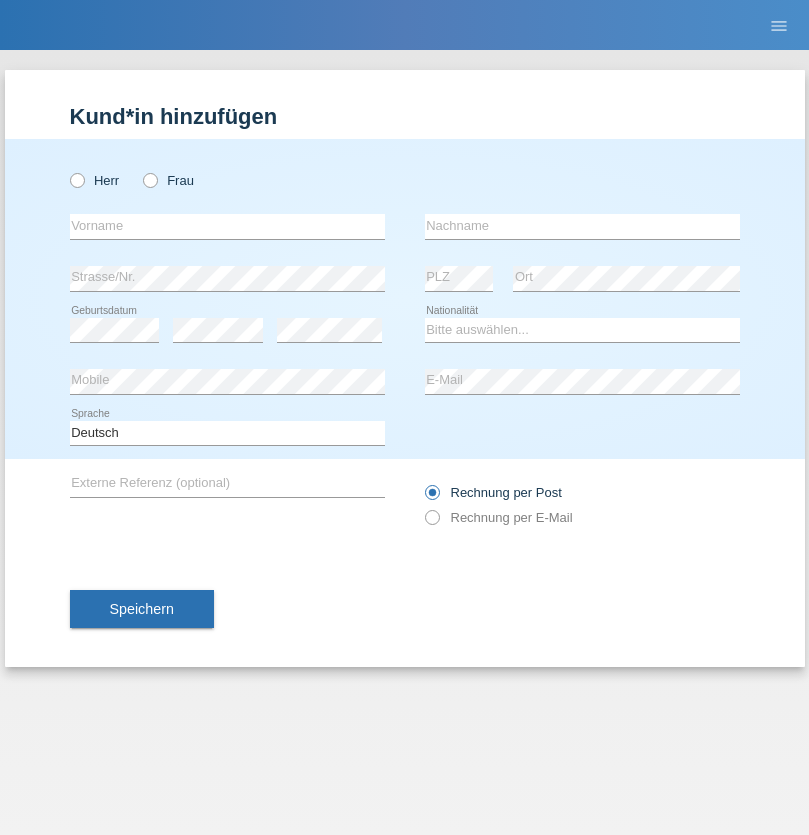 scroll, scrollTop: 0, scrollLeft: 0, axis: both 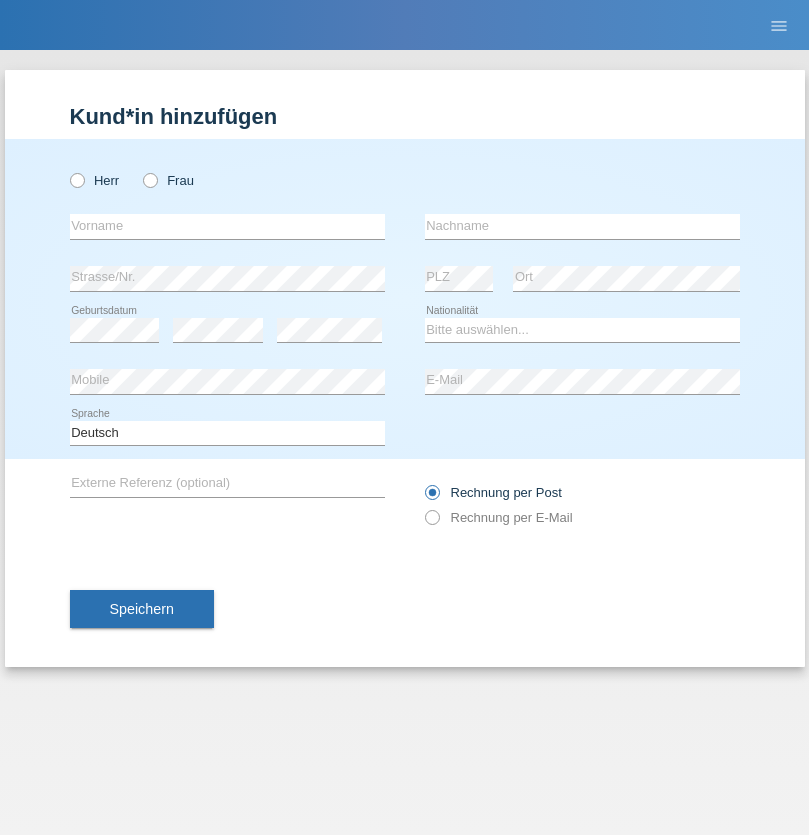 radio on "true" 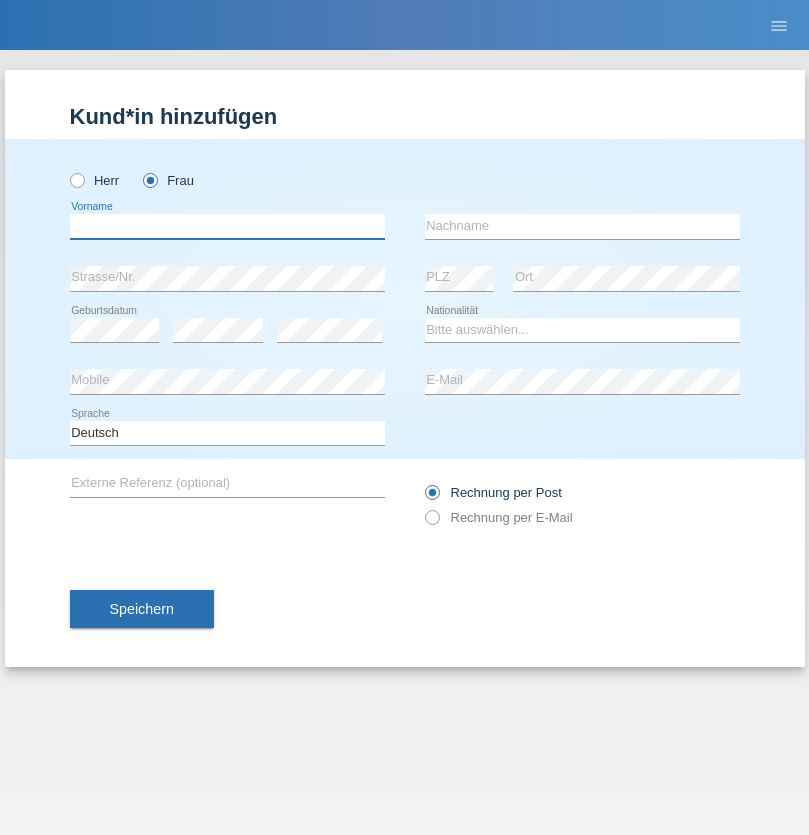 click at bounding box center (227, 226) 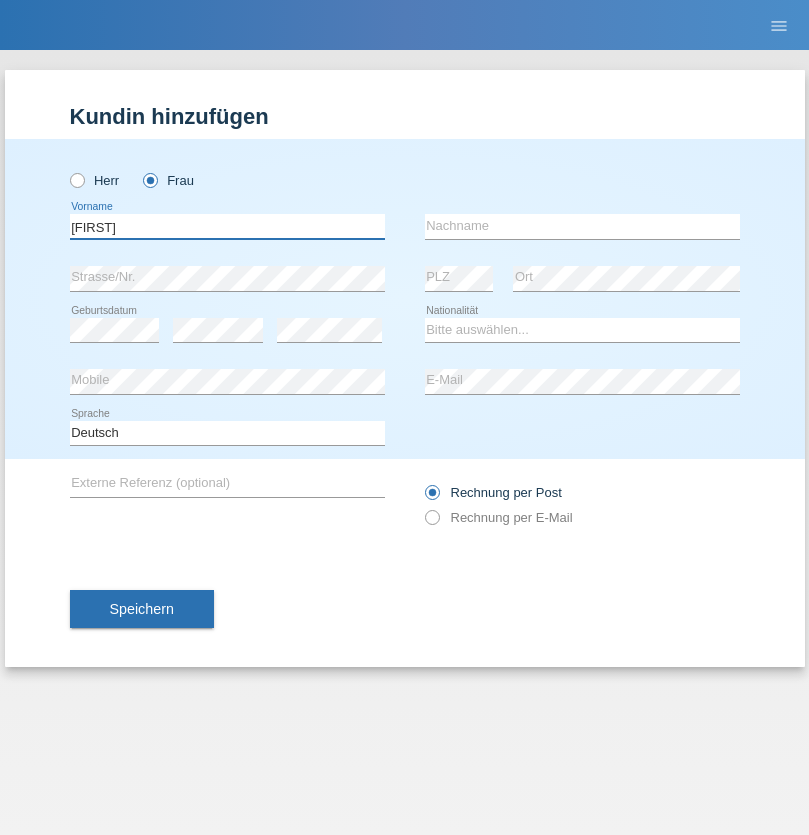 type on "[FIRST]" 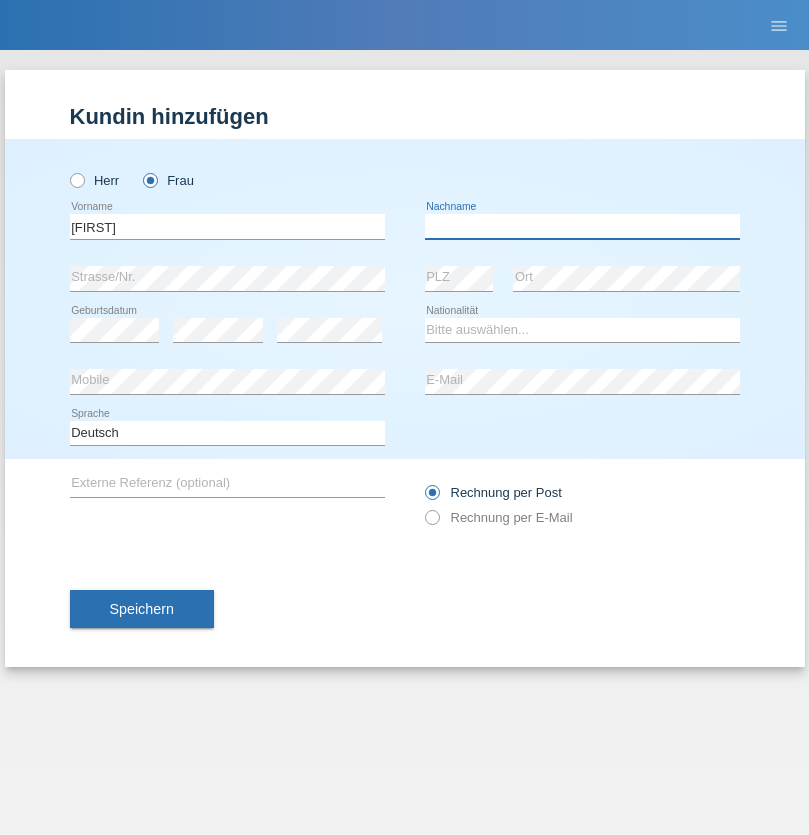 click at bounding box center (582, 226) 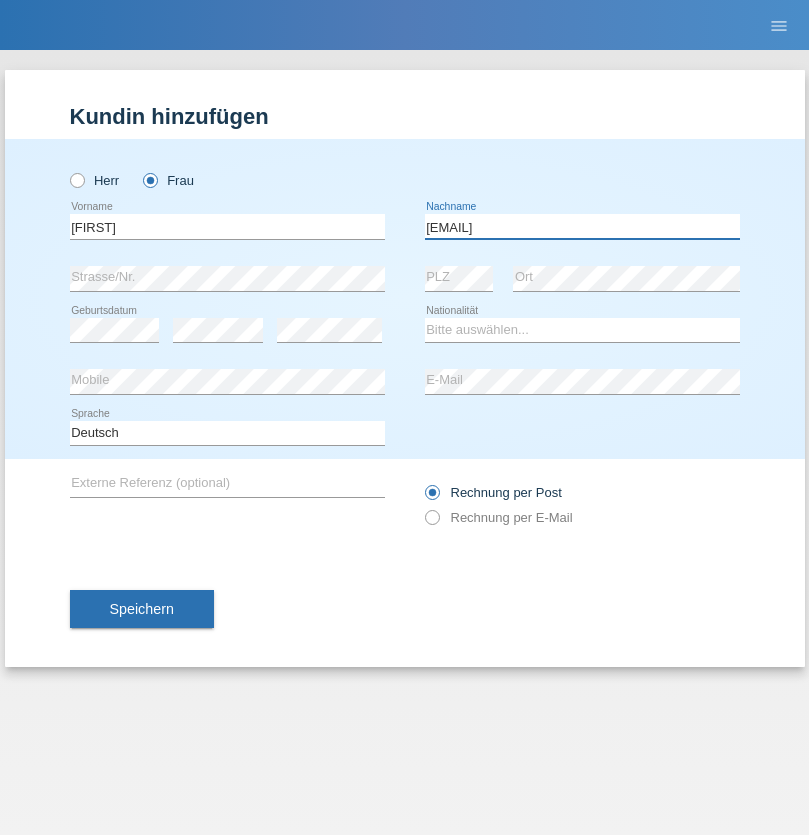 type on "[EMAIL]" 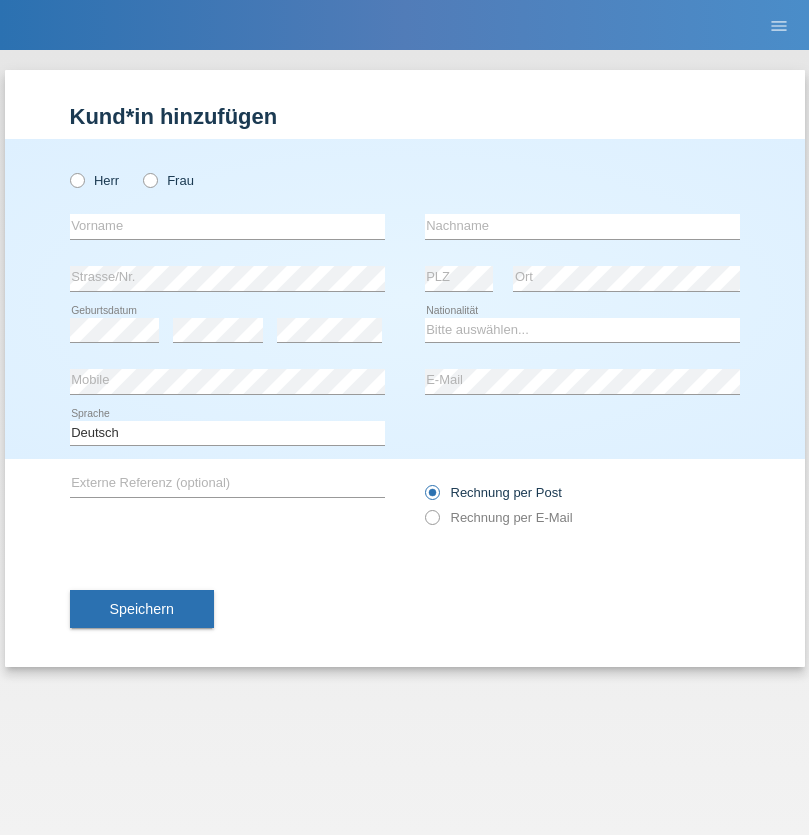 scroll, scrollTop: 0, scrollLeft: 0, axis: both 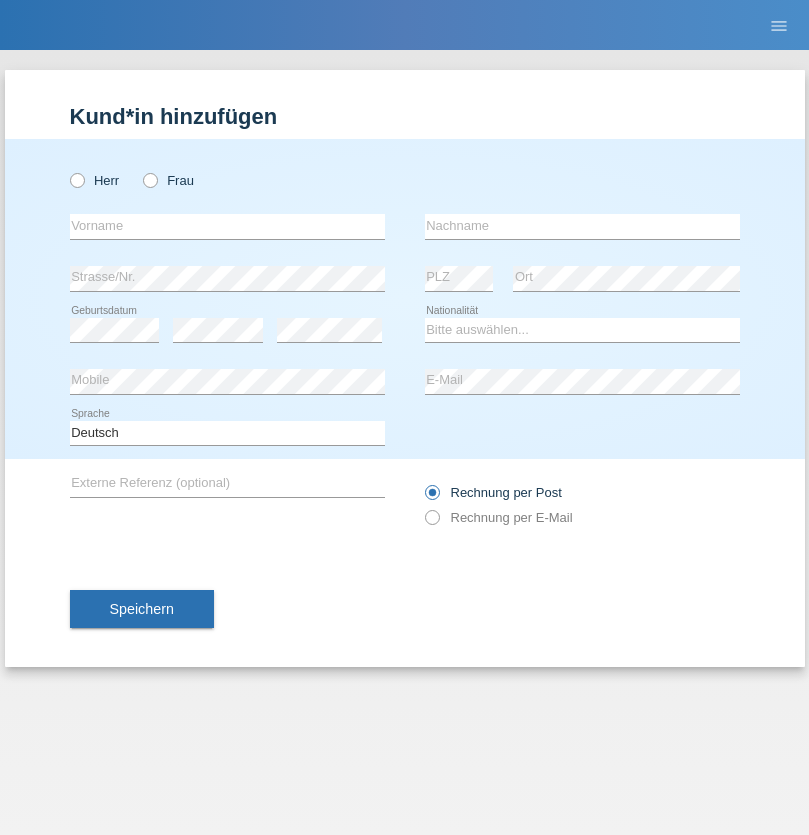 radio on "true" 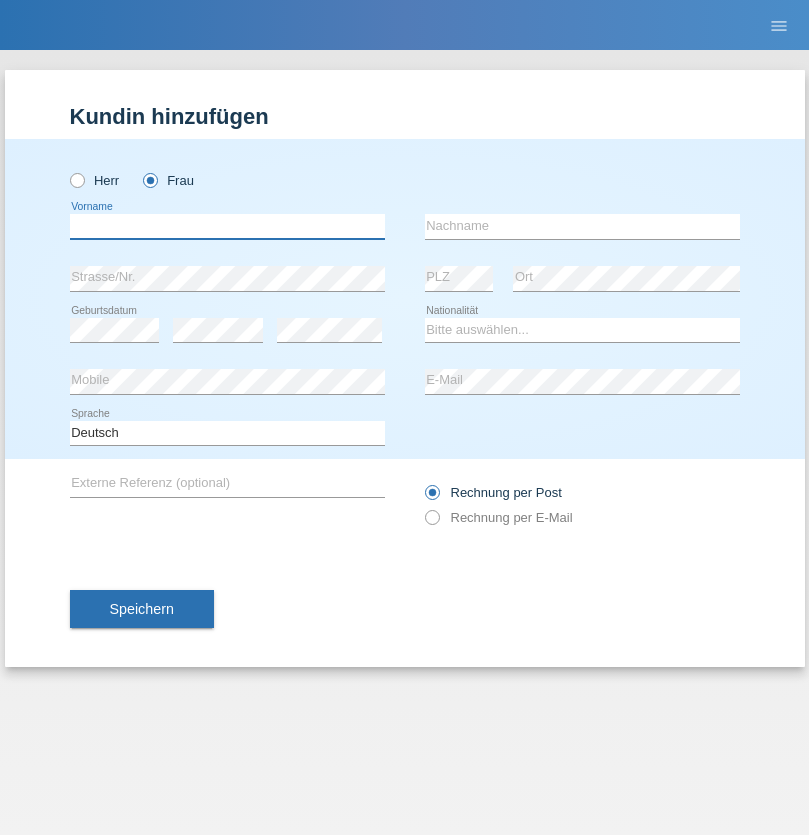 click at bounding box center (227, 226) 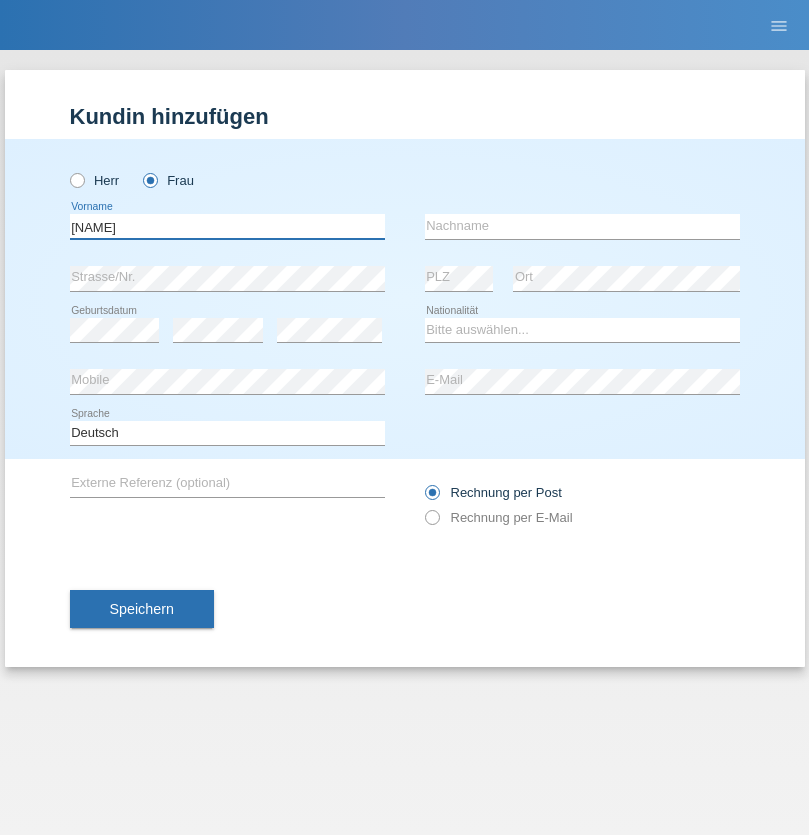 type on "[NAME]" 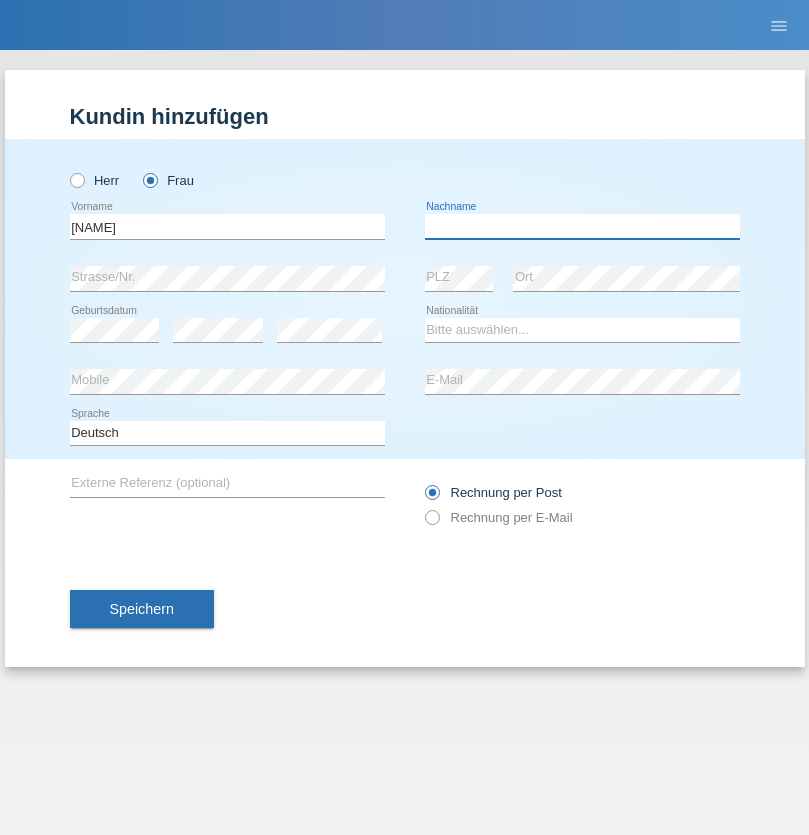 click at bounding box center [582, 226] 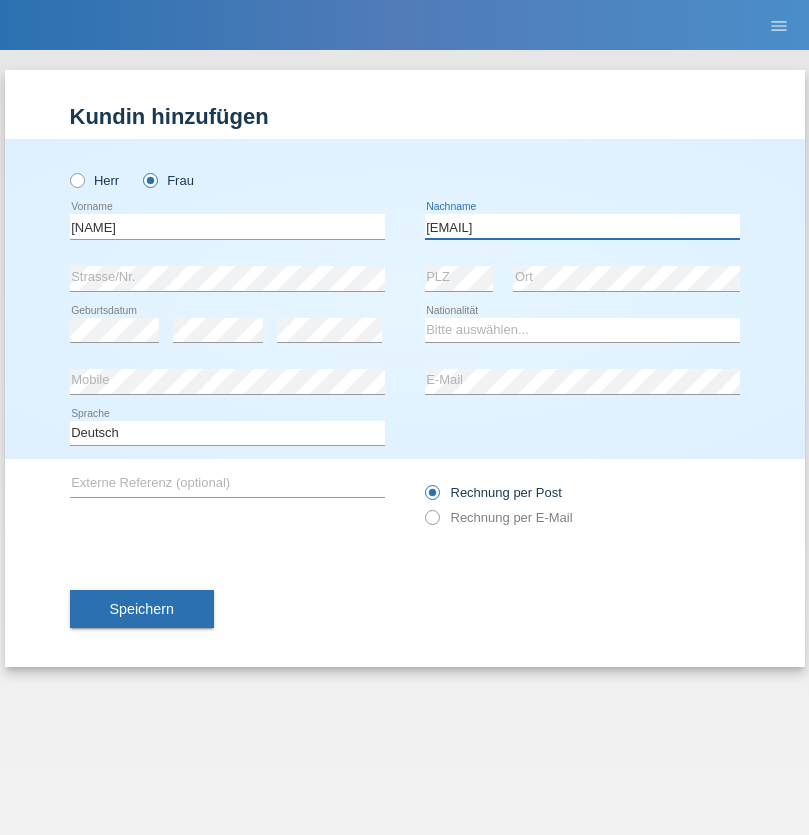 type on "[EMAIL]" 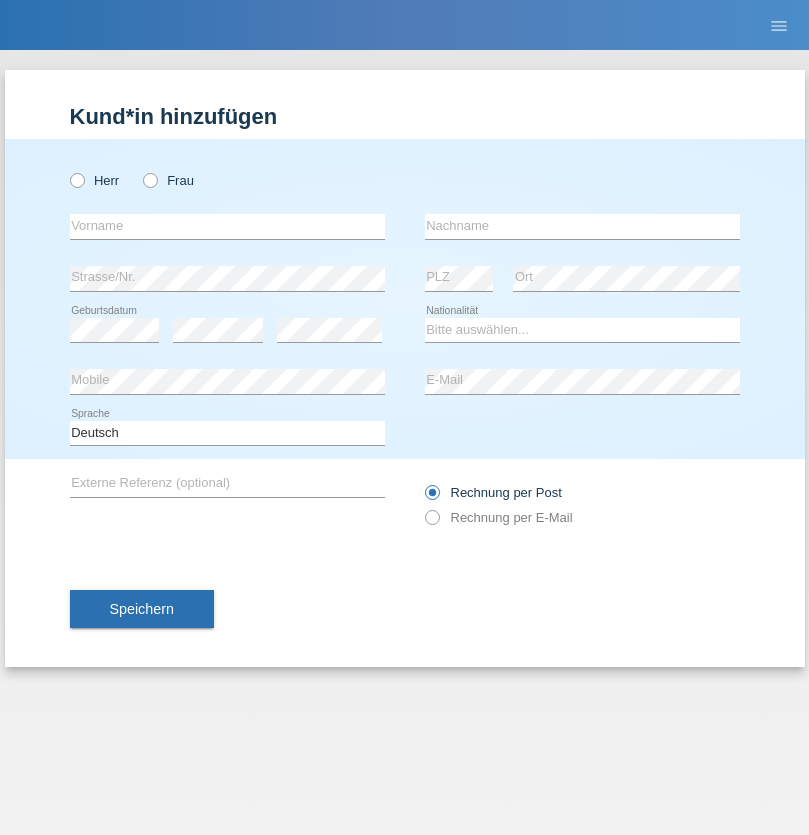 scroll, scrollTop: 0, scrollLeft: 0, axis: both 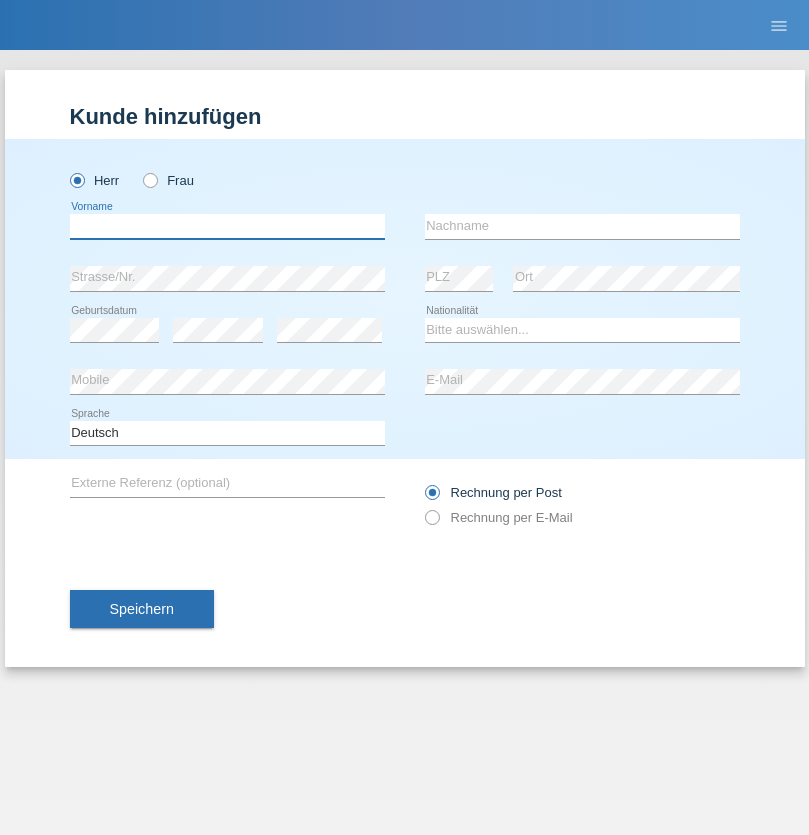 click at bounding box center [227, 226] 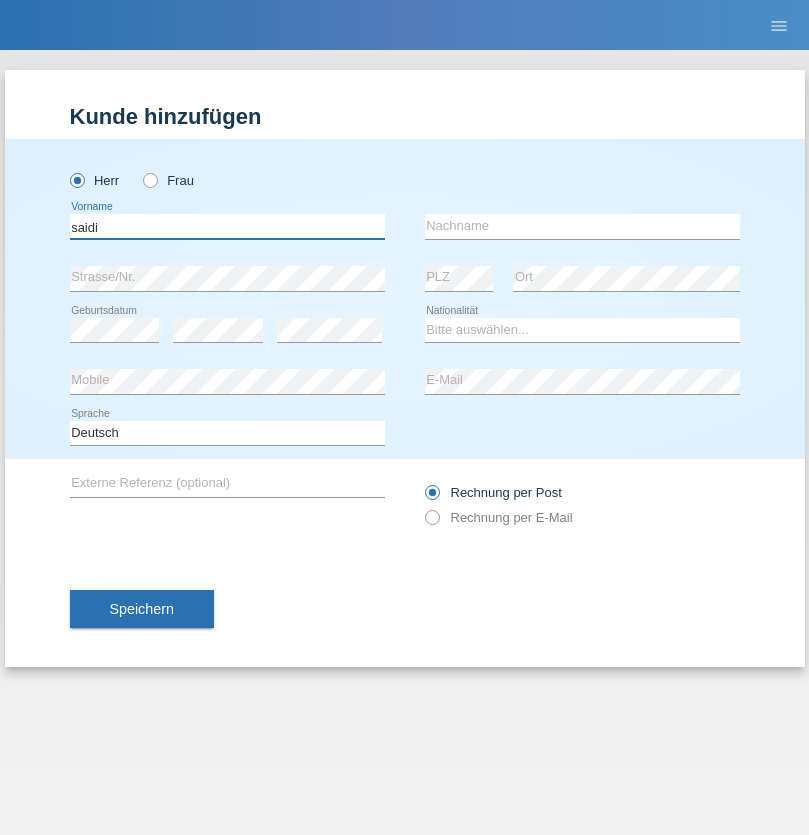 type on "saidi" 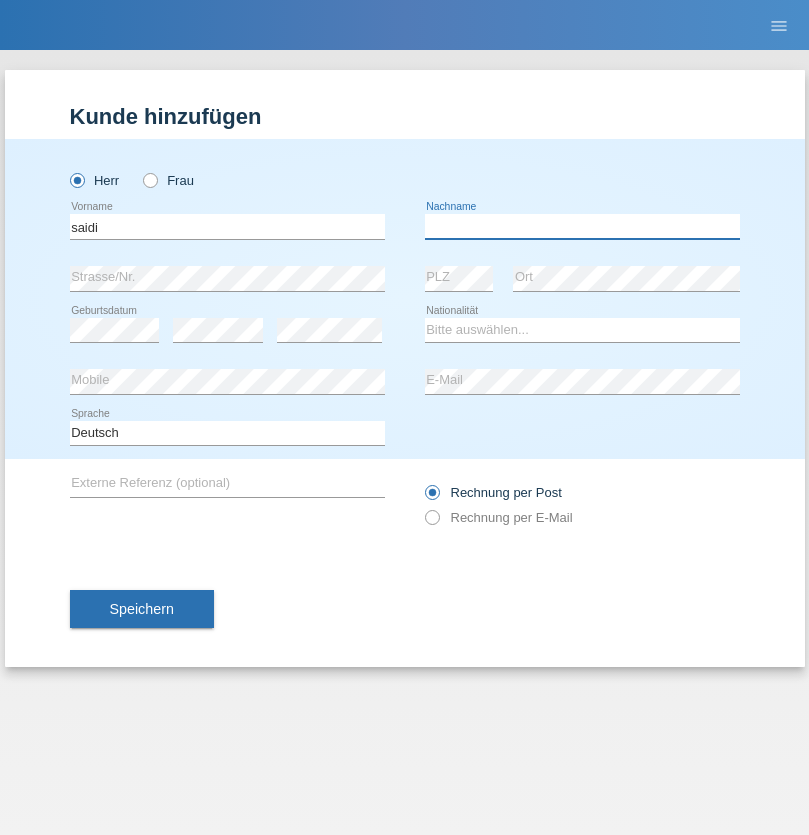 click at bounding box center [582, 226] 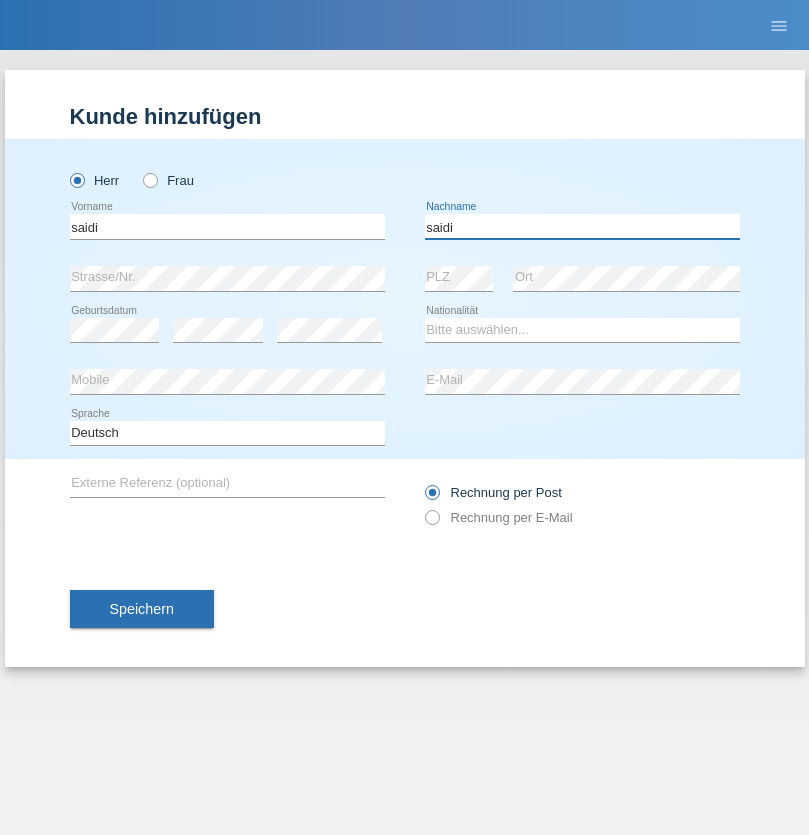 type on "saidi" 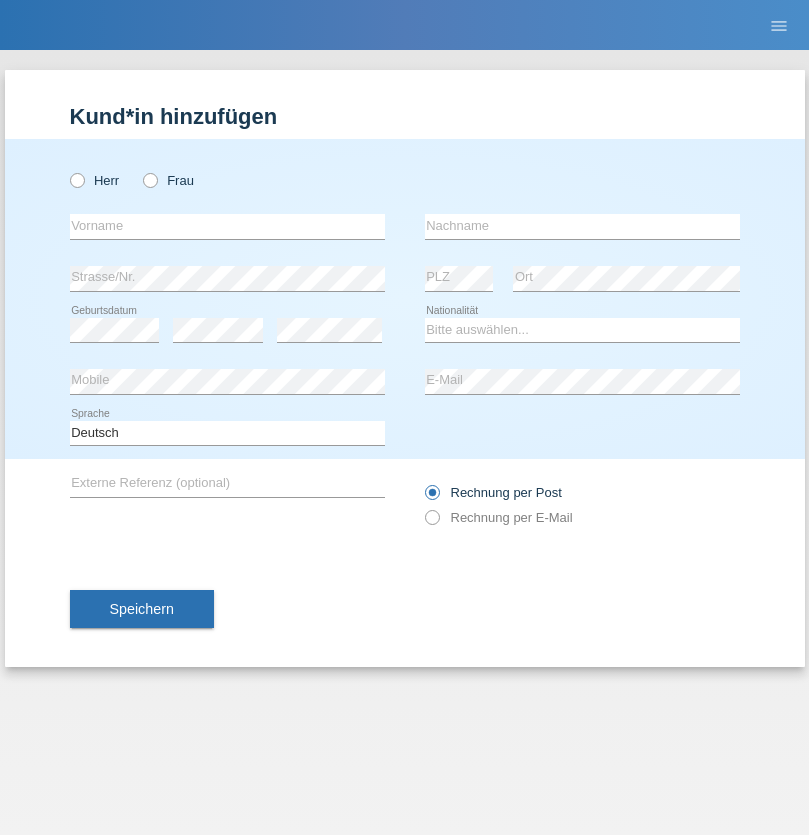 scroll, scrollTop: 0, scrollLeft: 0, axis: both 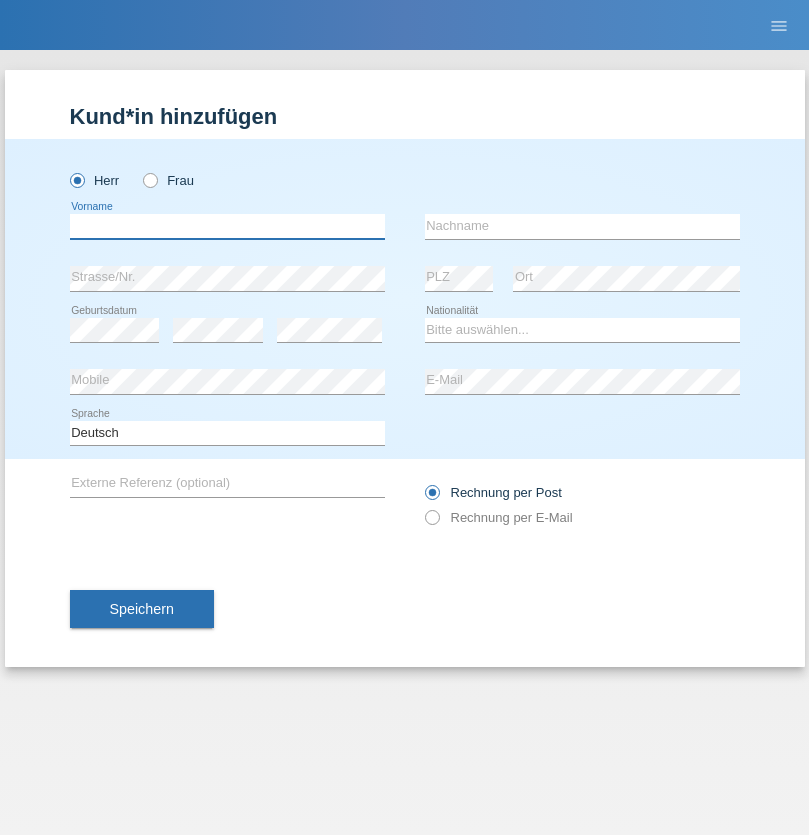 click at bounding box center (227, 226) 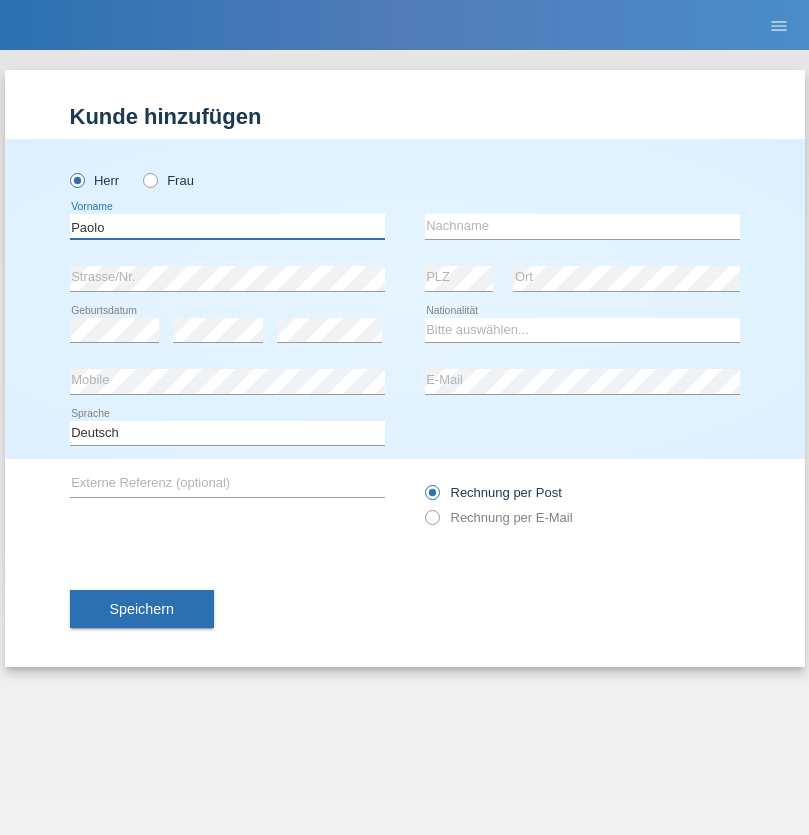type on "Paolo" 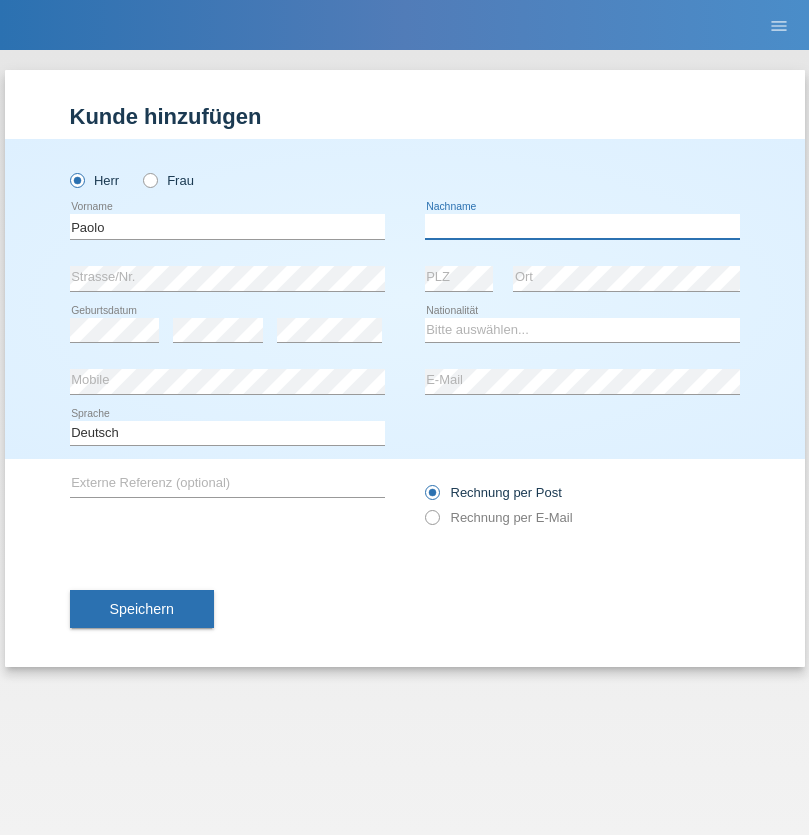 click at bounding box center [582, 226] 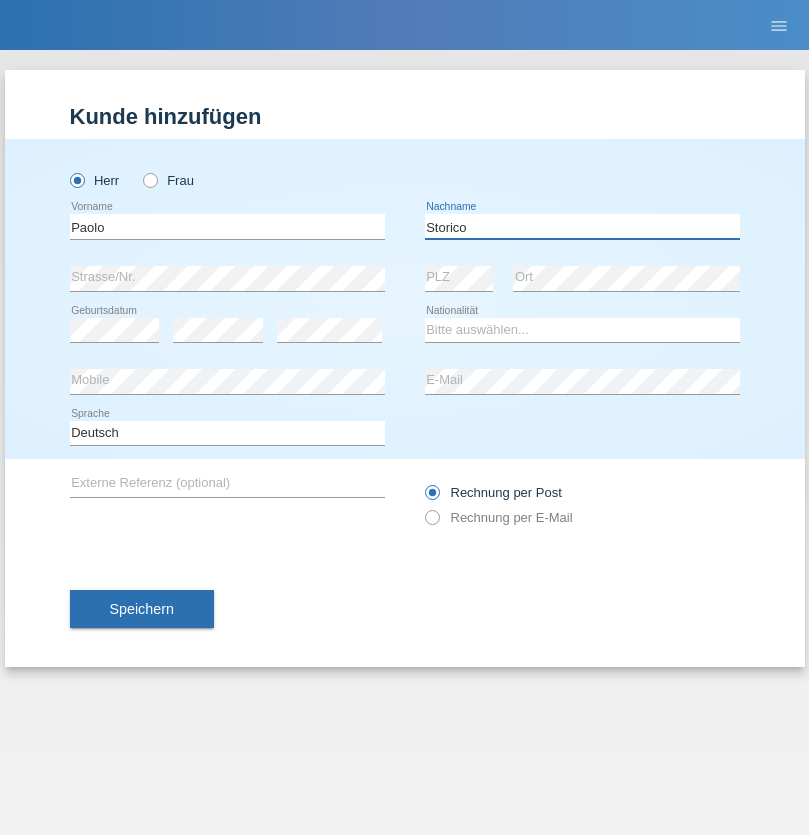 type on "Storico" 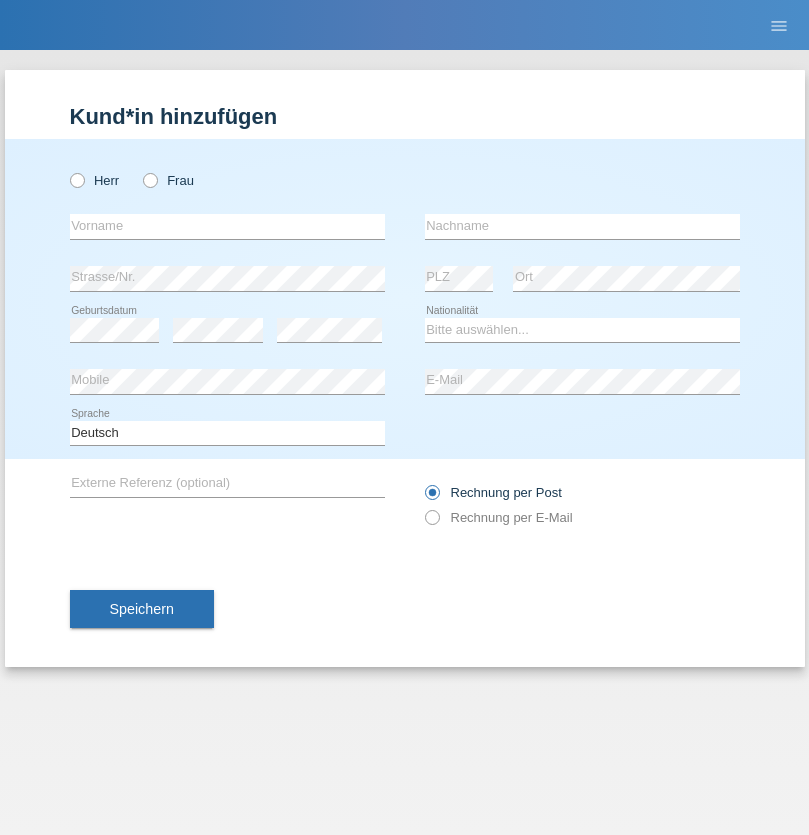 scroll, scrollTop: 0, scrollLeft: 0, axis: both 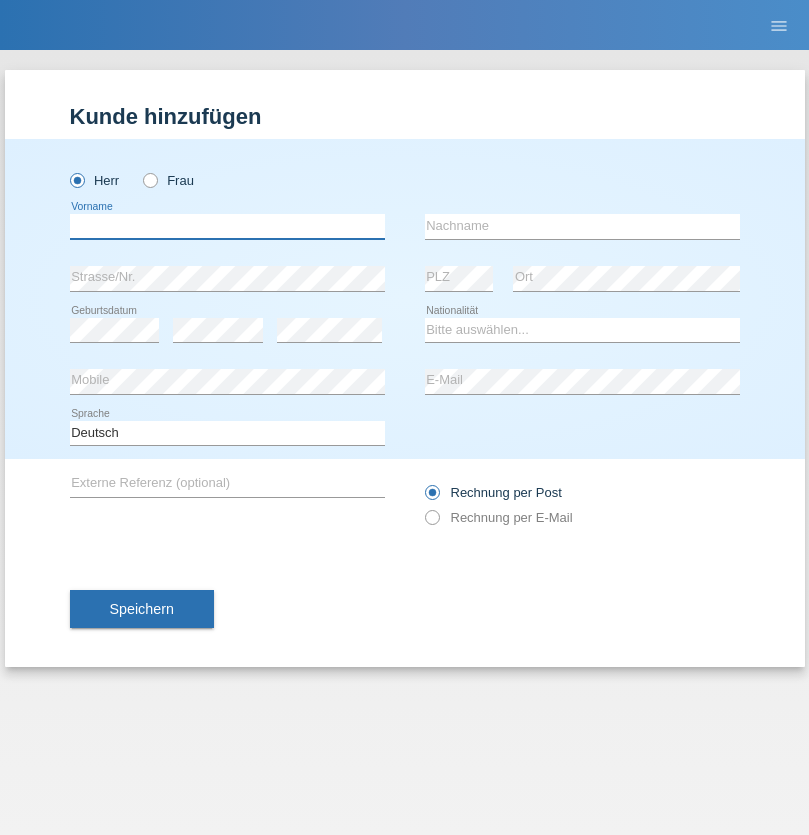 click at bounding box center (227, 226) 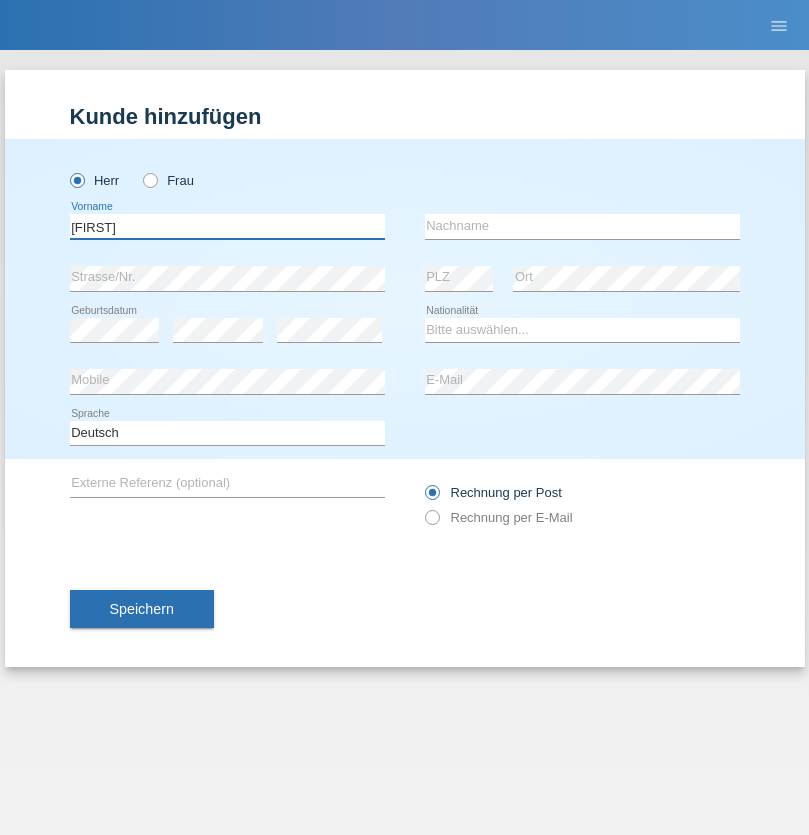 type on "[FIRST]" 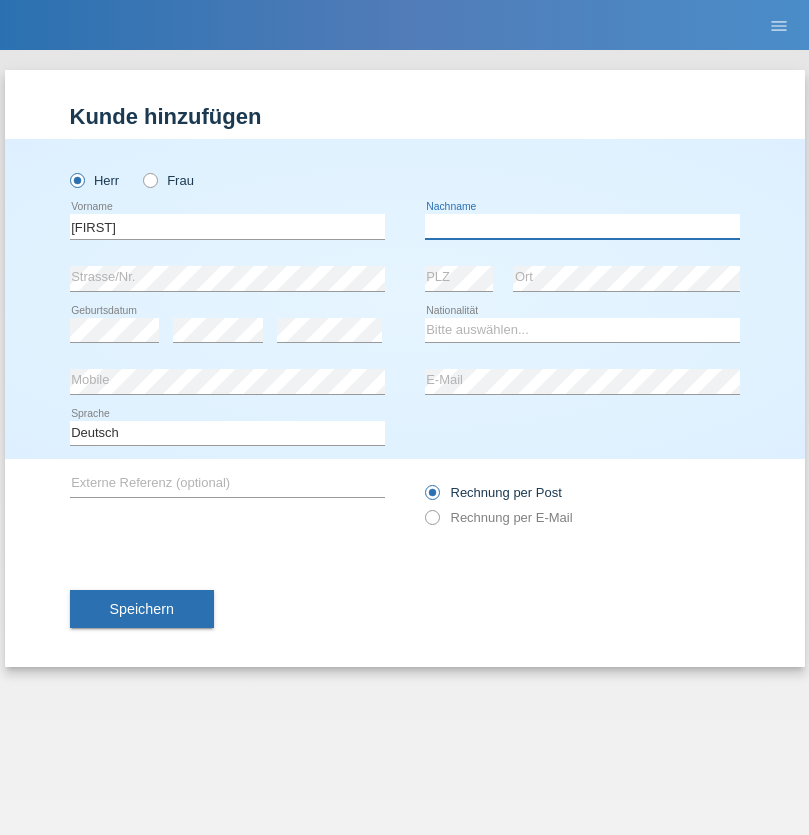 click at bounding box center [582, 226] 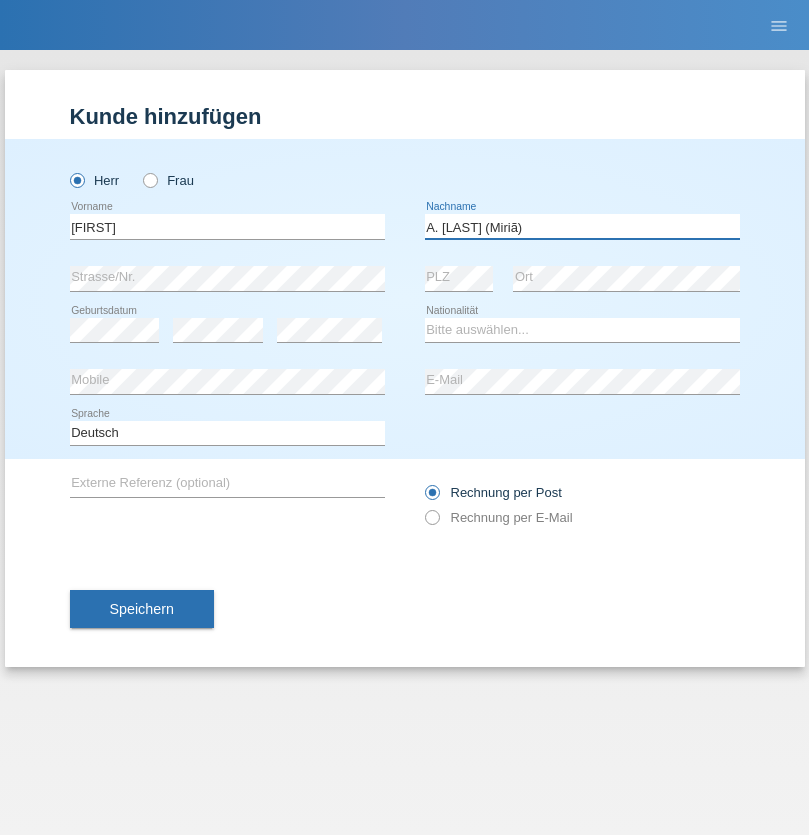 type on "A. [LAST] (Miriã)" 